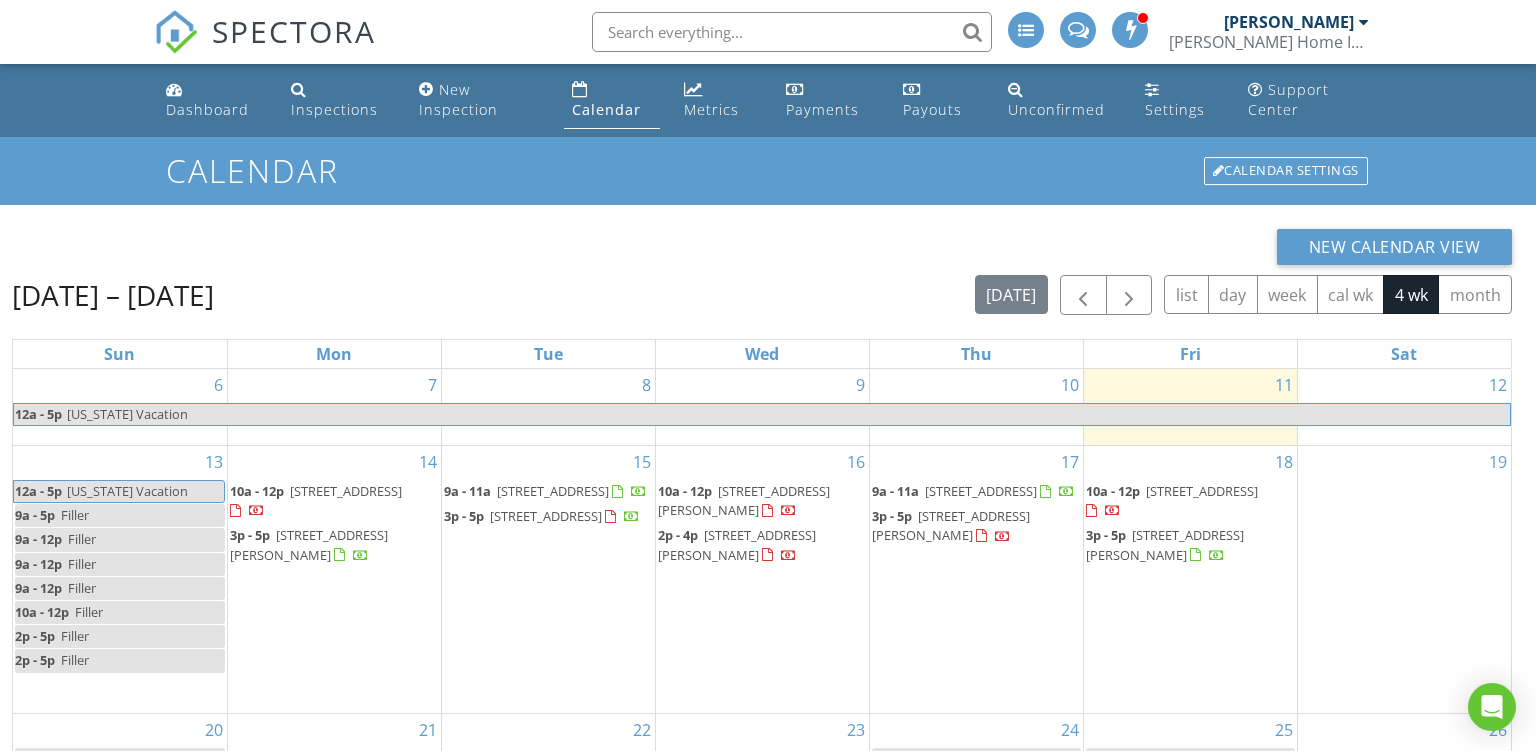 scroll, scrollTop: 286, scrollLeft: 0, axis: vertical 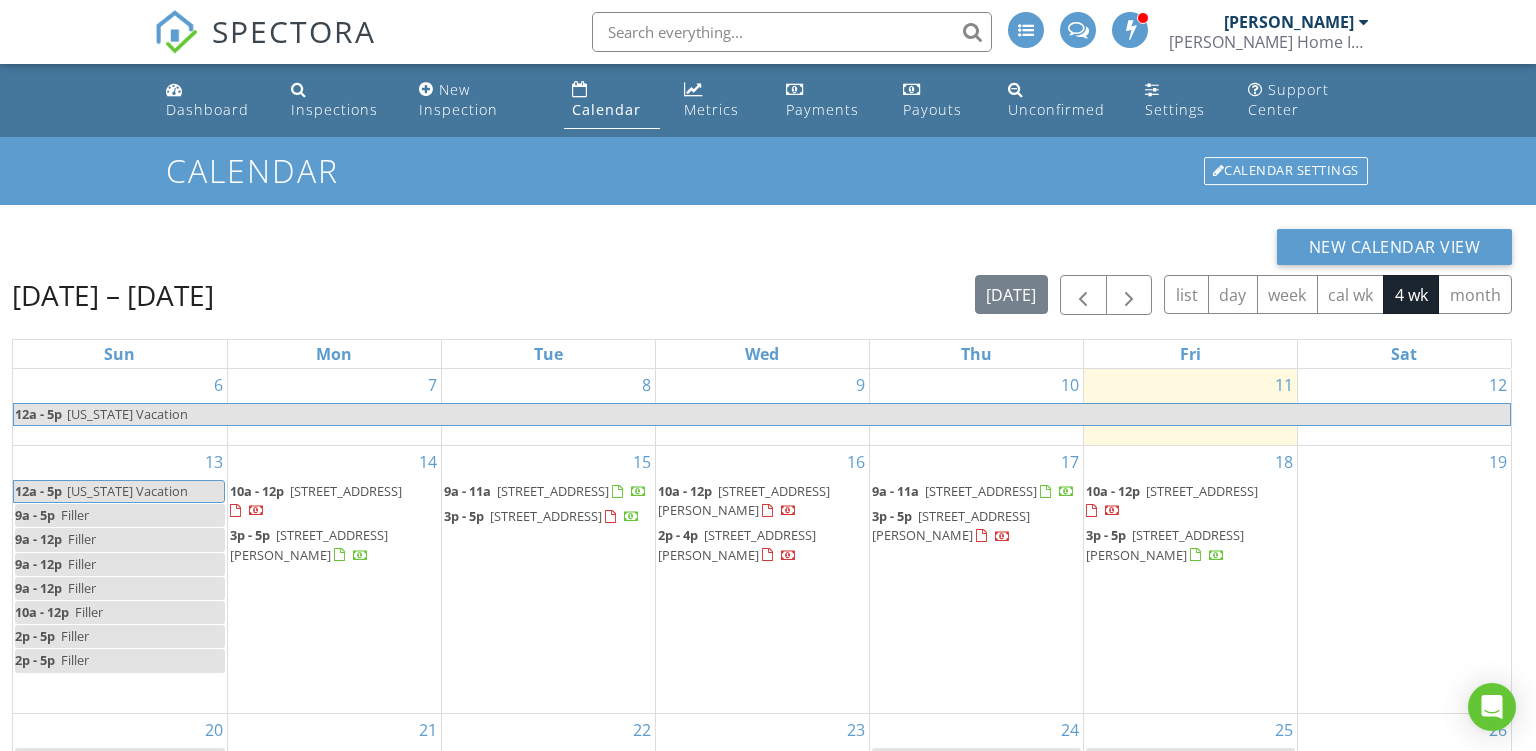 click on "SPECTORA" at bounding box center (294, 31) 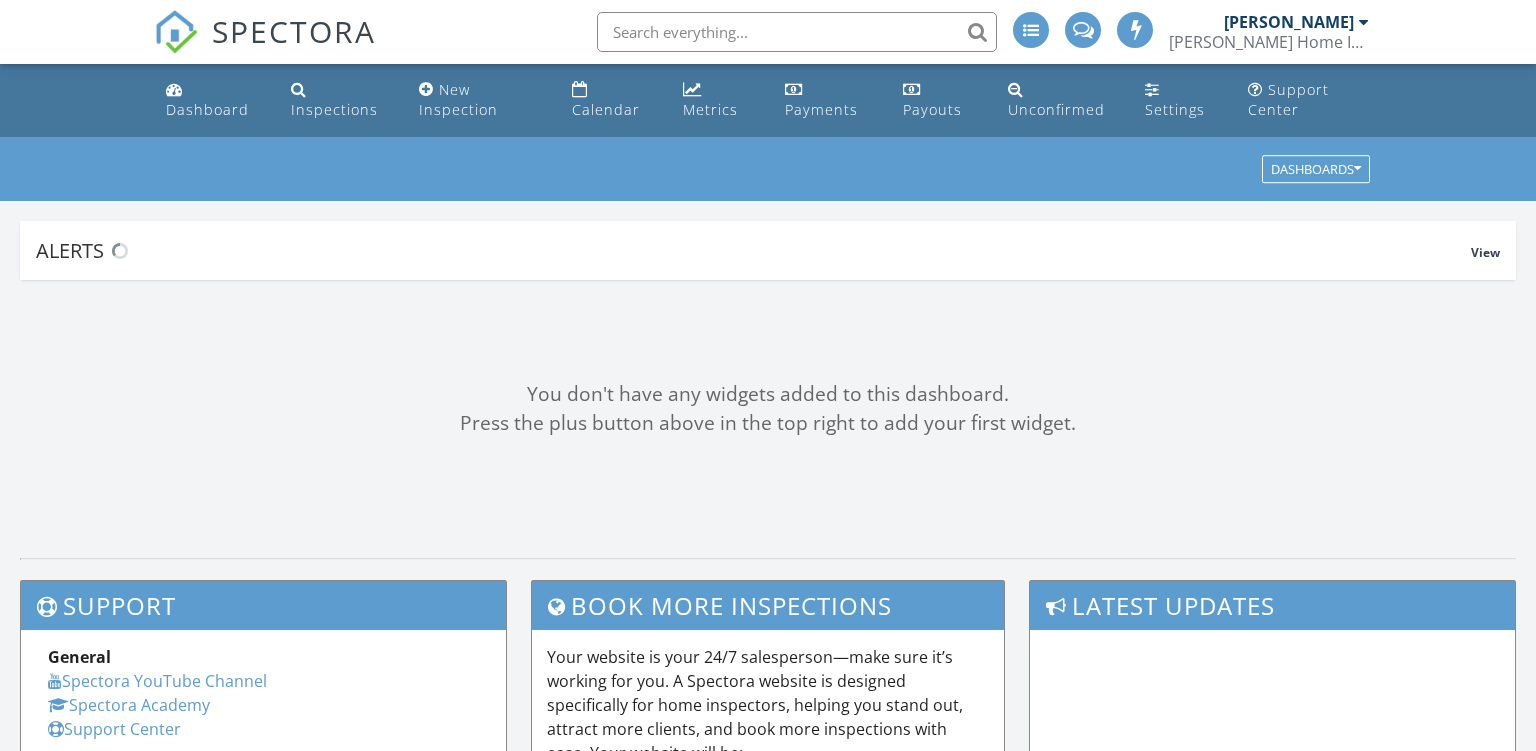 scroll, scrollTop: 0, scrollLeft: 0, axis: both 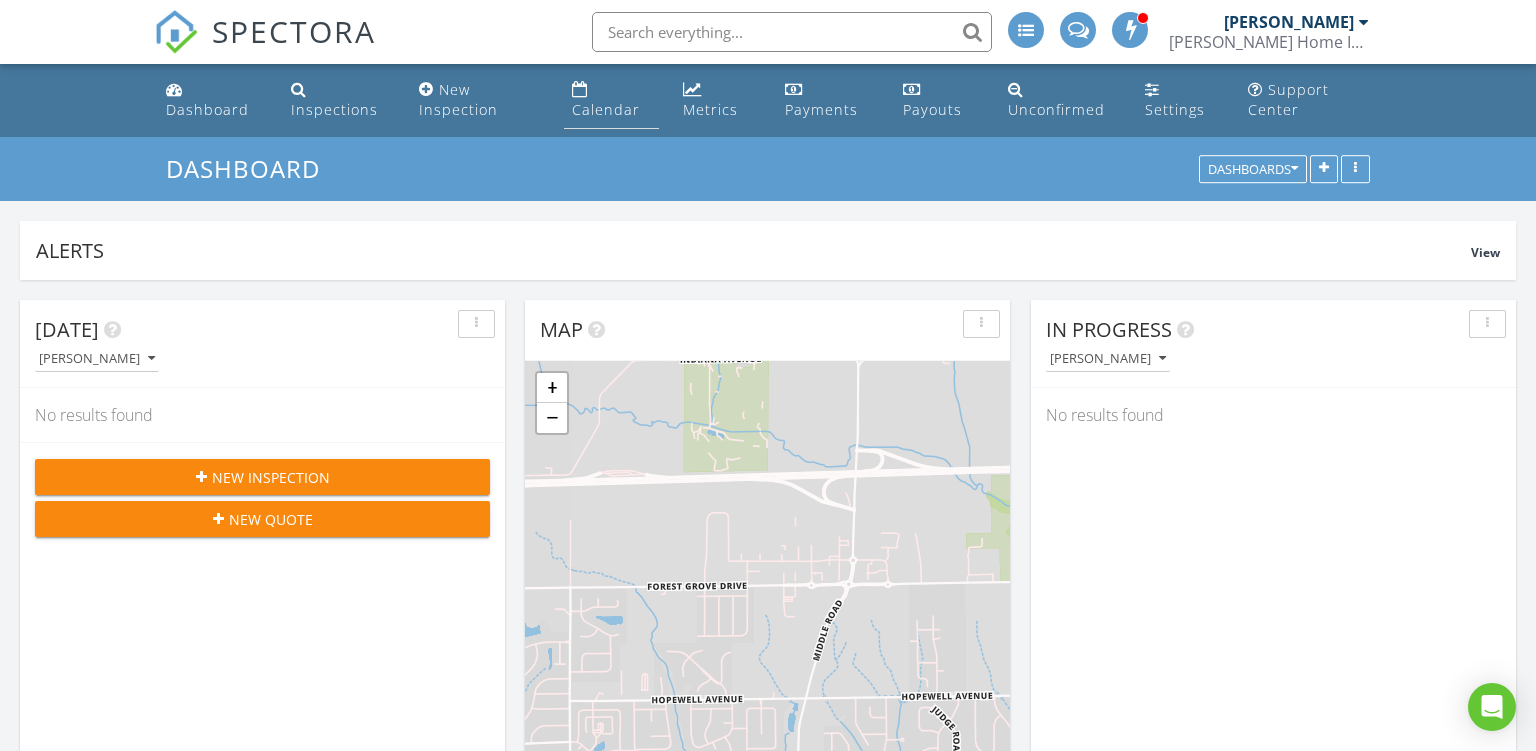 click on "Calendar" at bounding box center (606, 109) 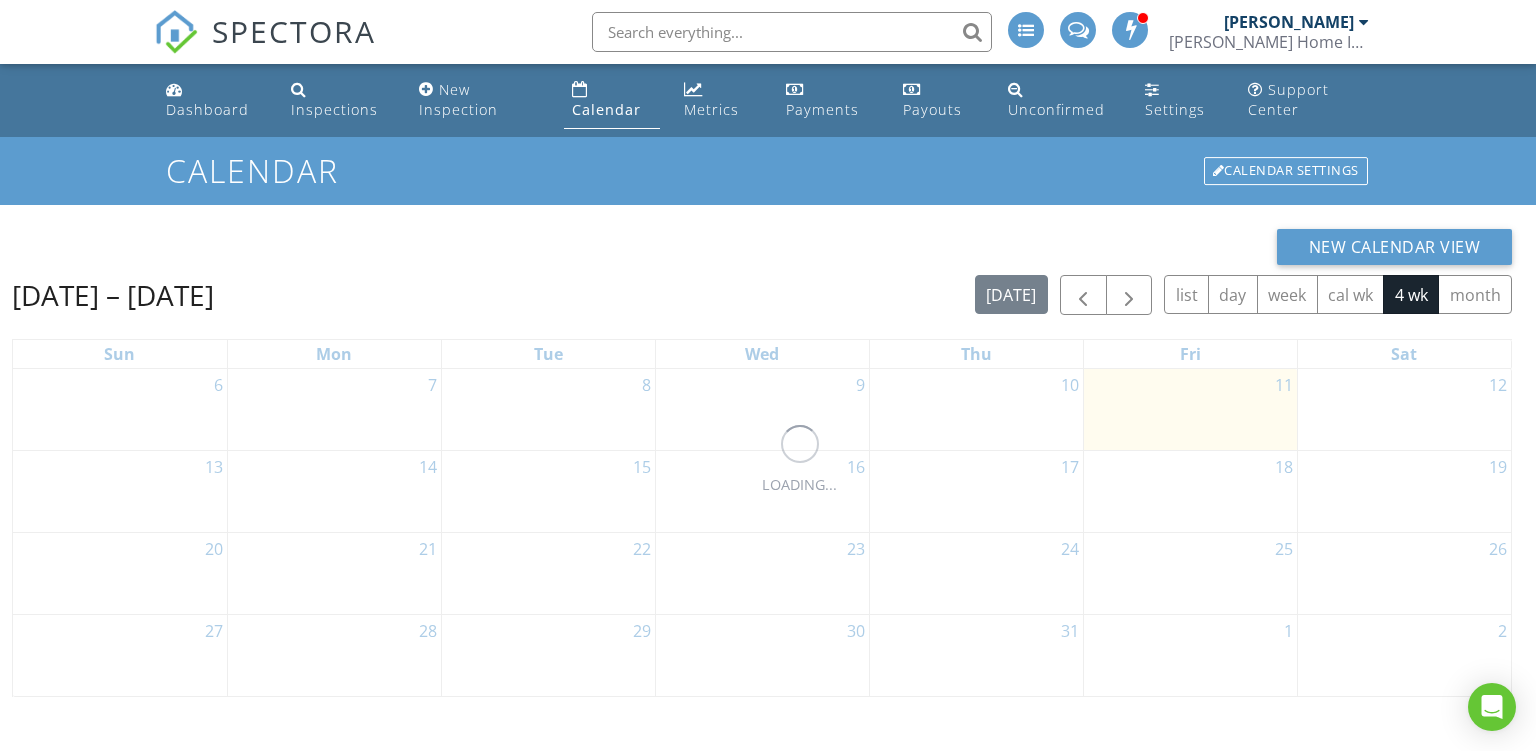 scroll, scrollTop: 0, scrollLeft: 0, axis: both 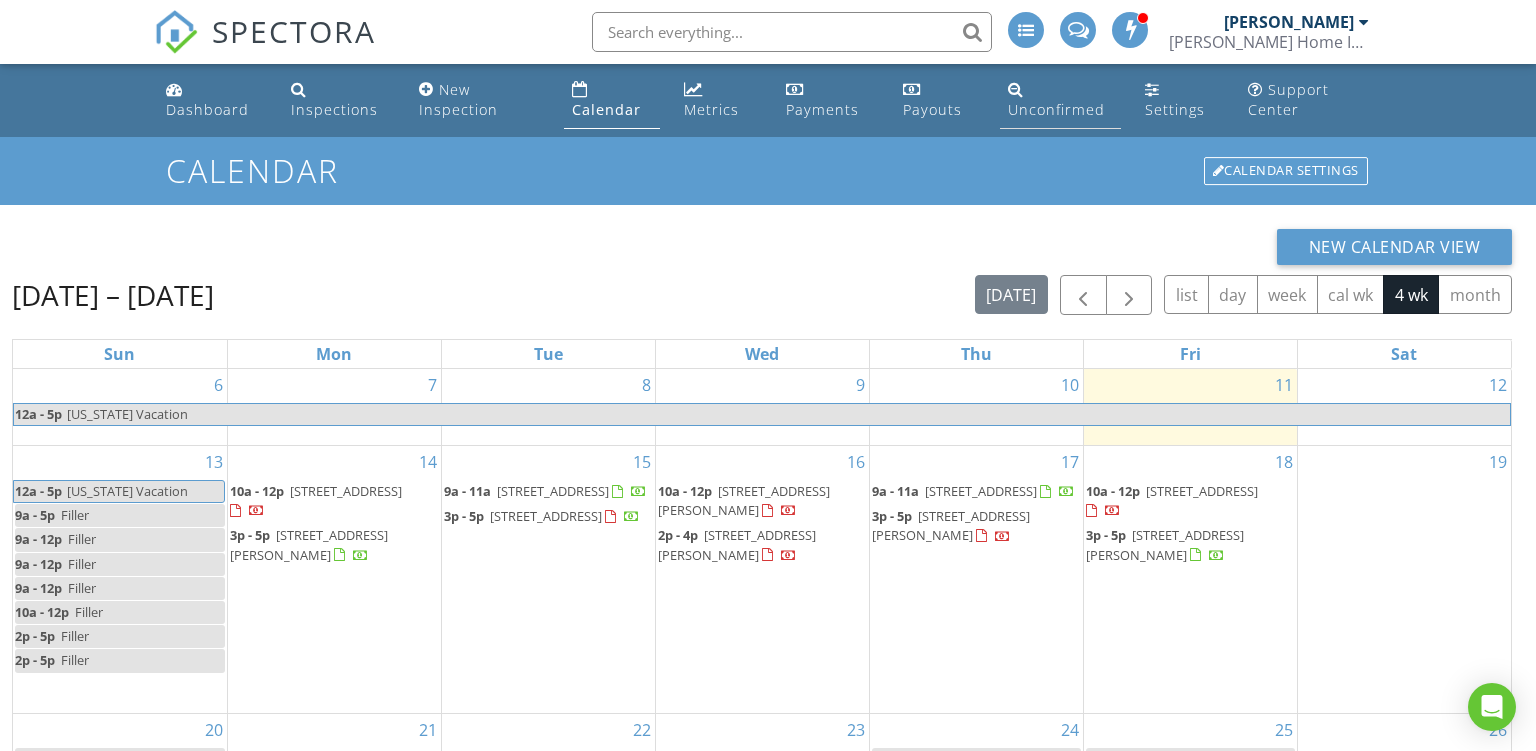 click on "Unconfirmed" at bounding box center (1056, 109) 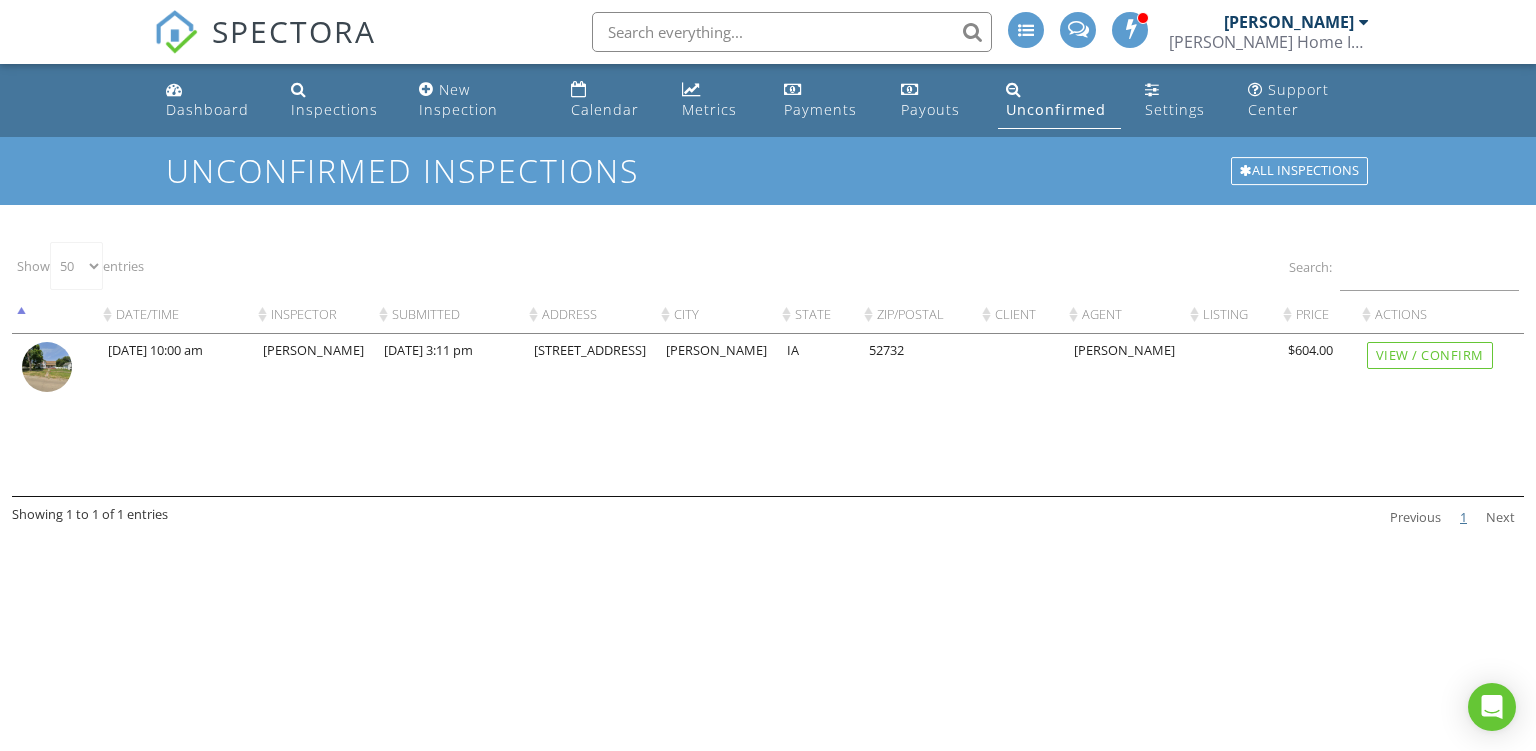 select on "50" 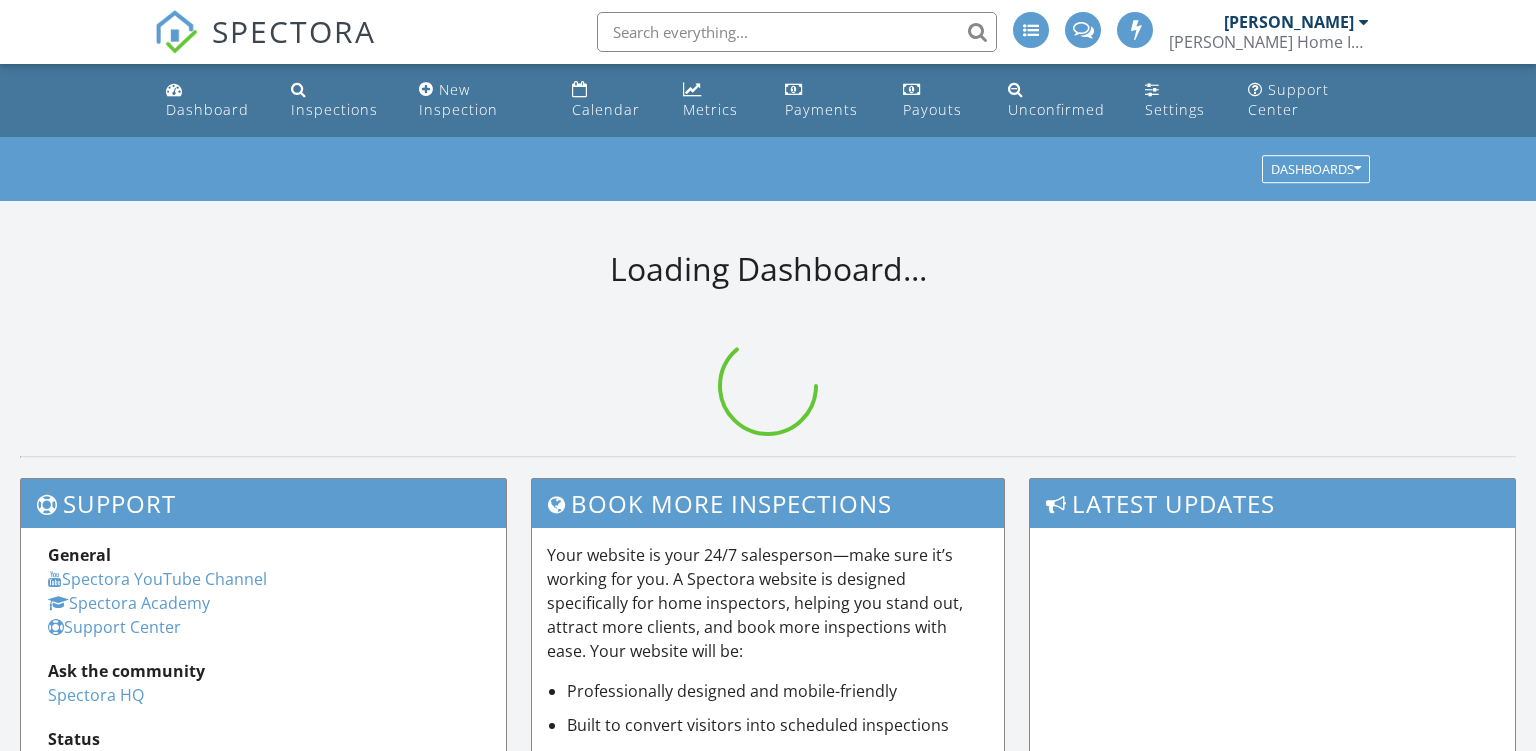 scroll, scrollTop: 0, scrollLeft: 0, axis: both 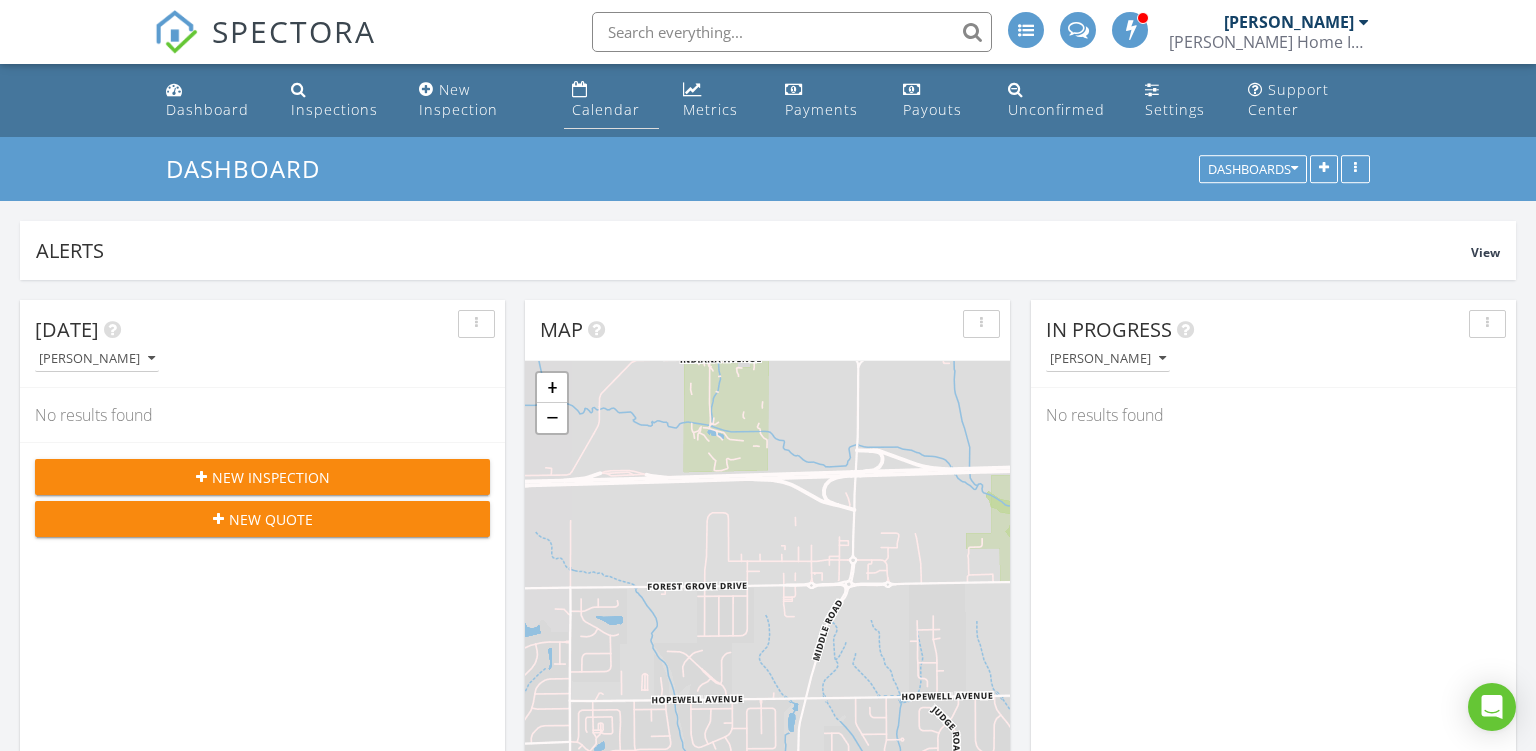 click on "Calendar" at bounding box center [606, 109] 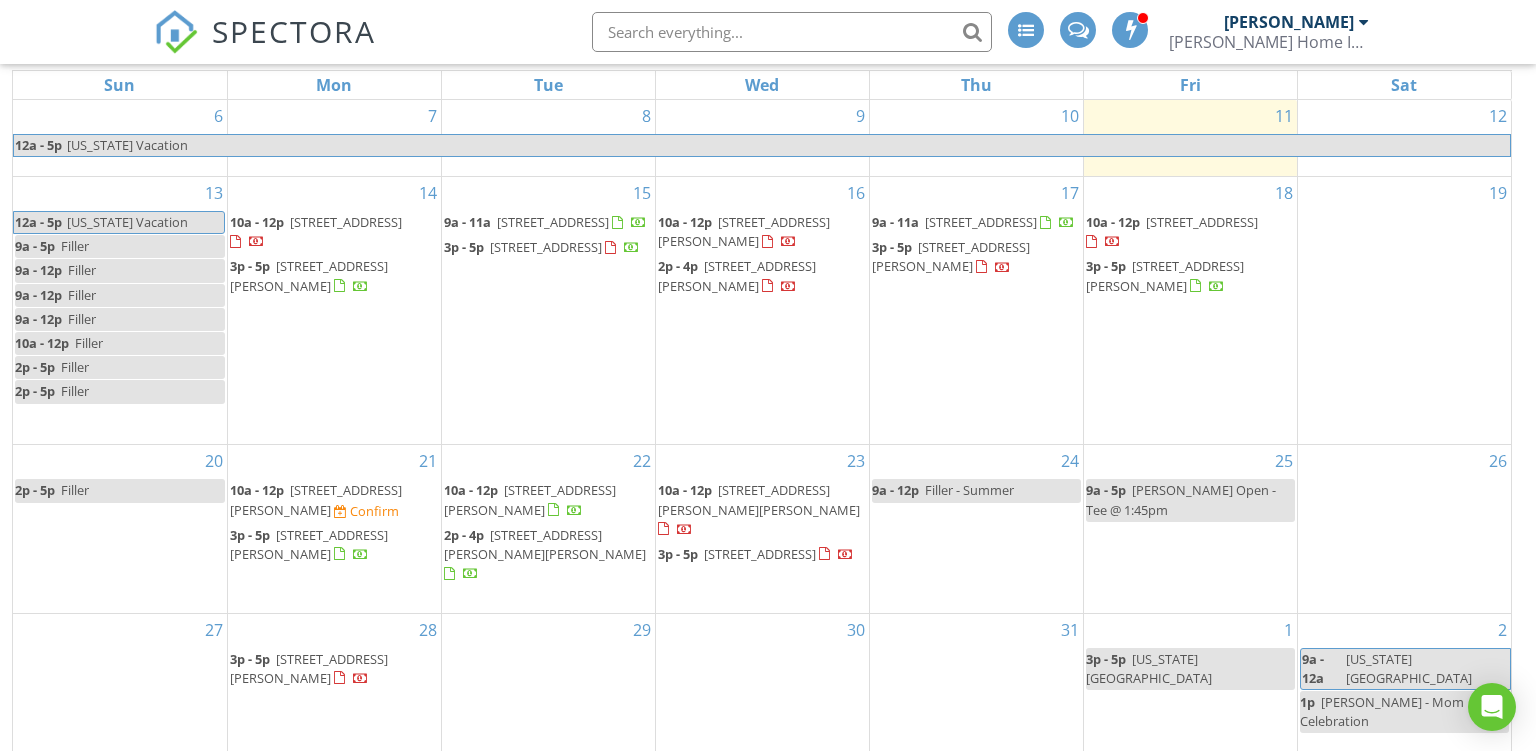 scroll, scrollTop: 286, scrollLeft: 0, axis: vertical 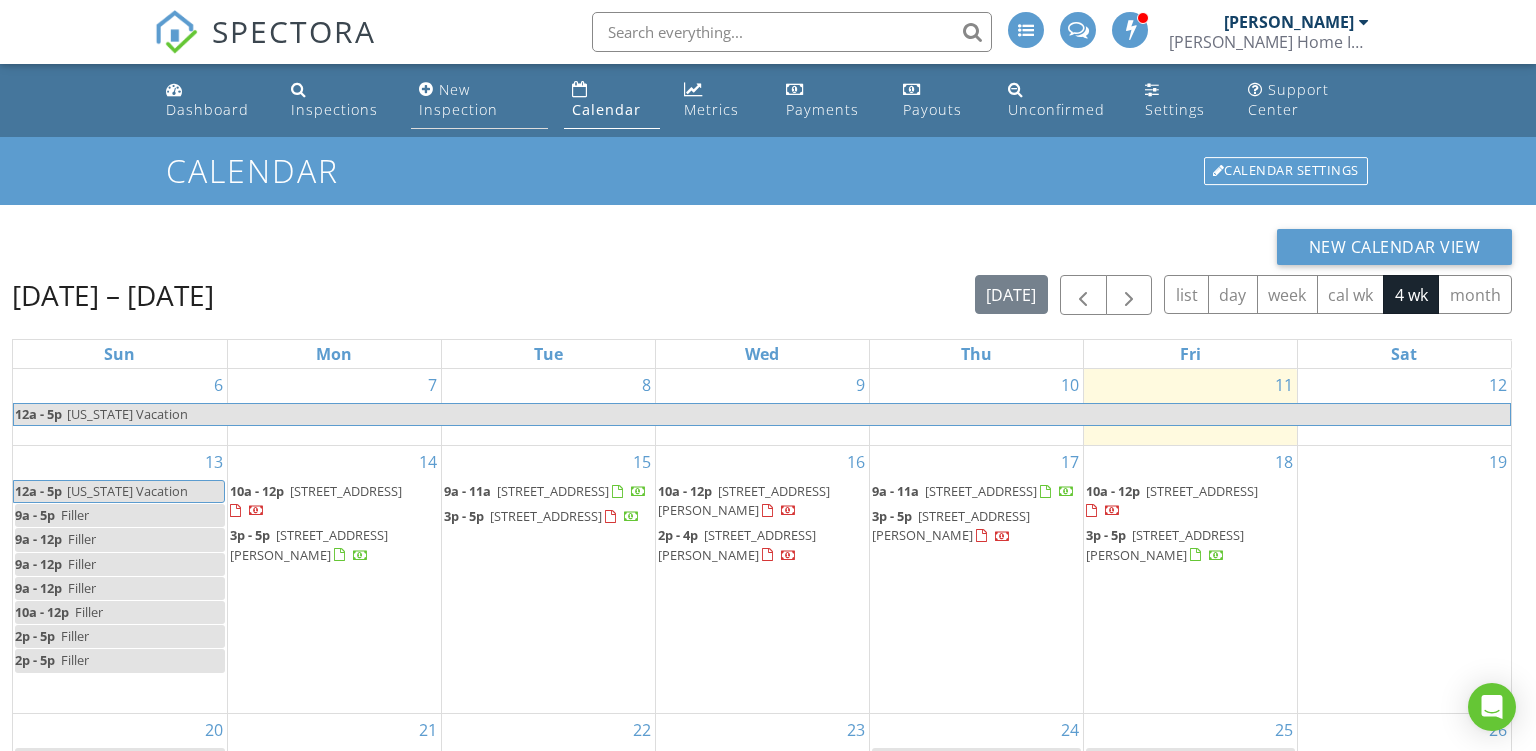 click on "New Inspection" at bounding box center [479, 100] 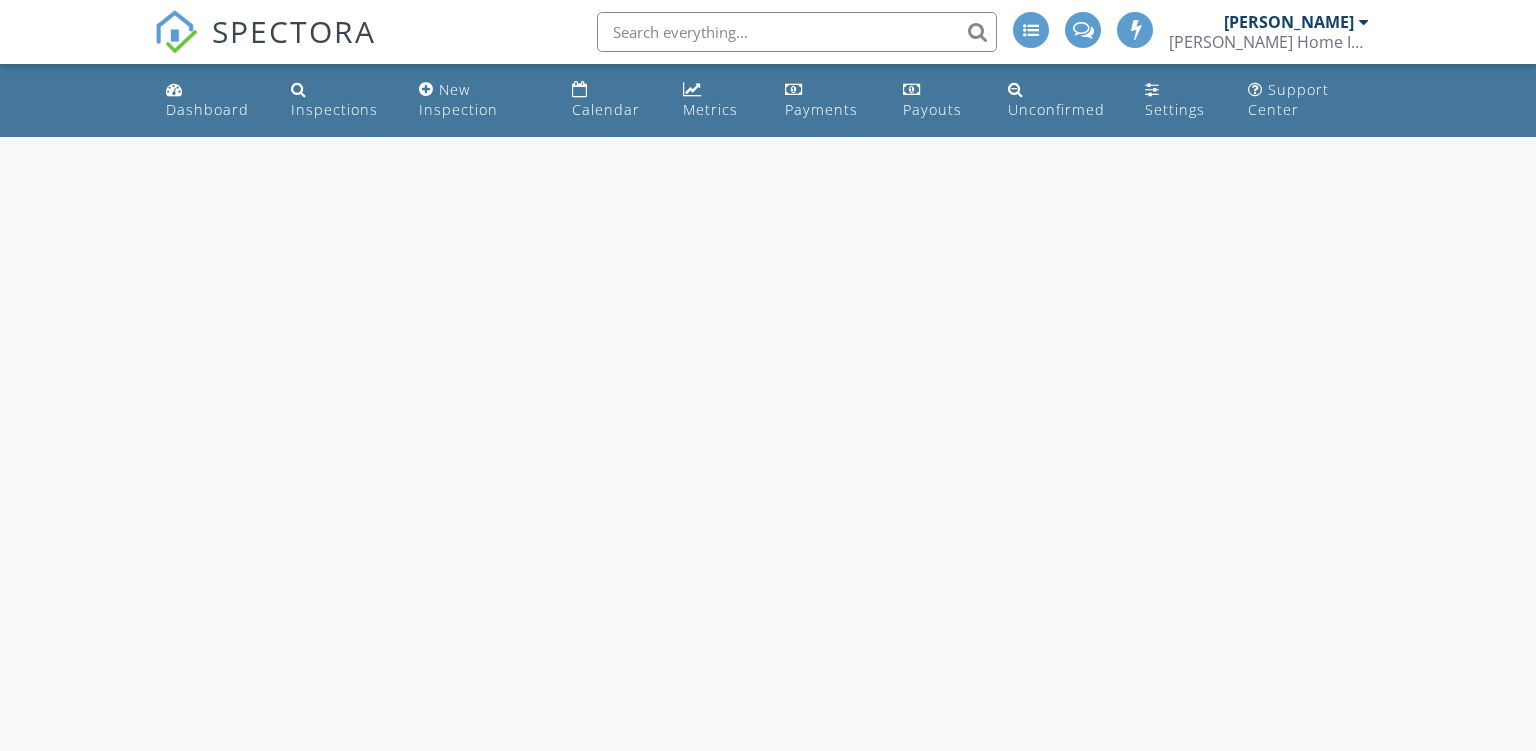 scroll, scrollTop: 0, scrollLeft: 0, axis: both 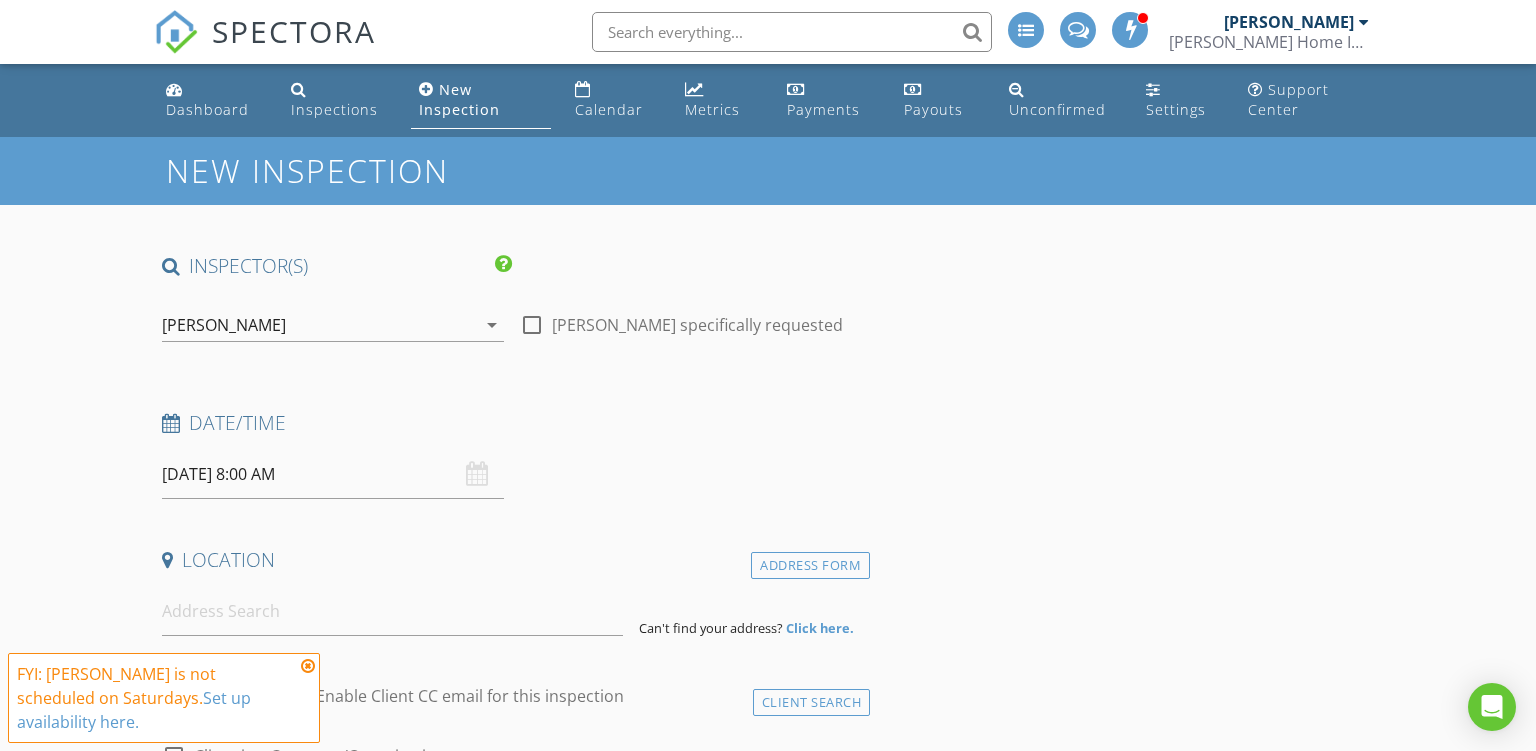 click on "[DATE] 8:00 AM" at bounding box center [333, 474] 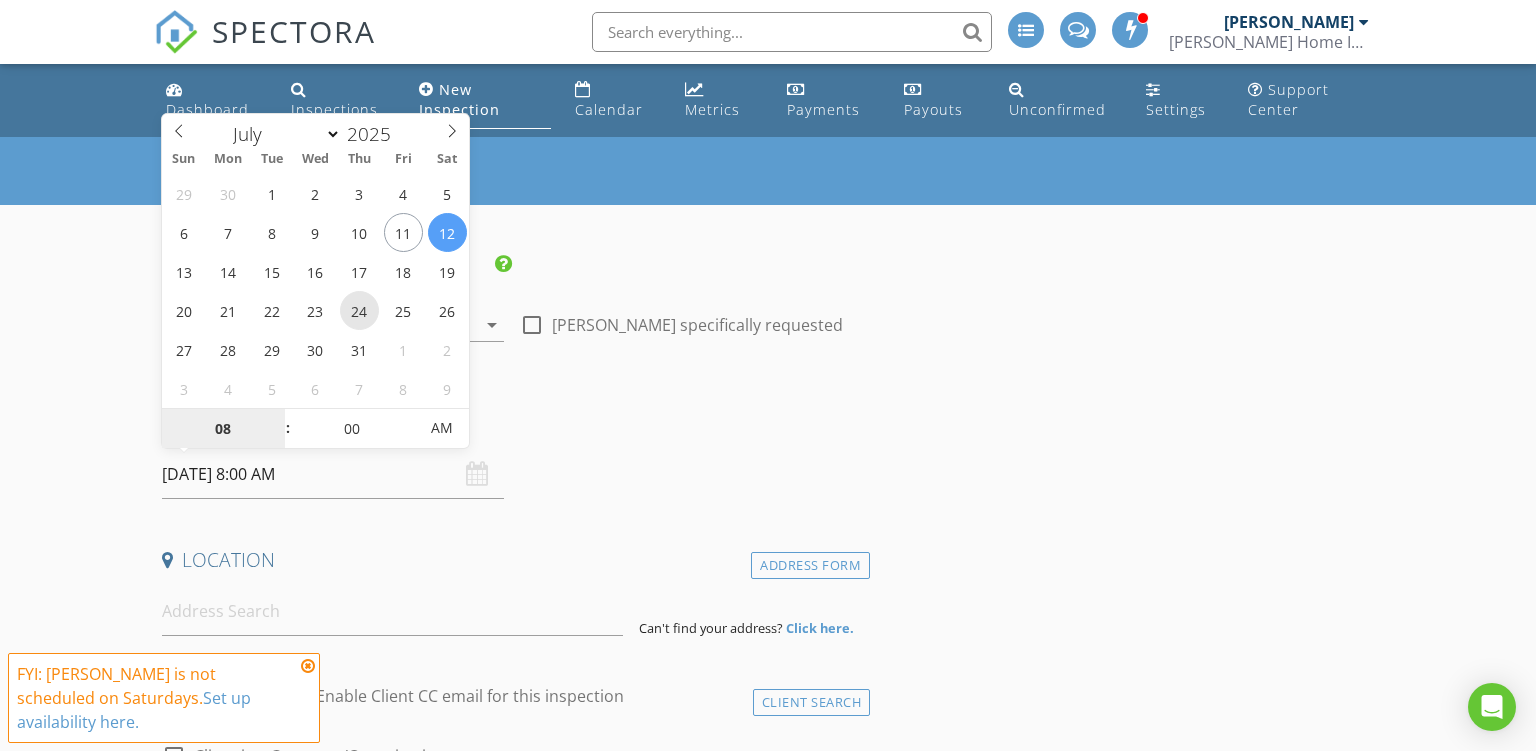 type on "[DATE] 8:00 AM" 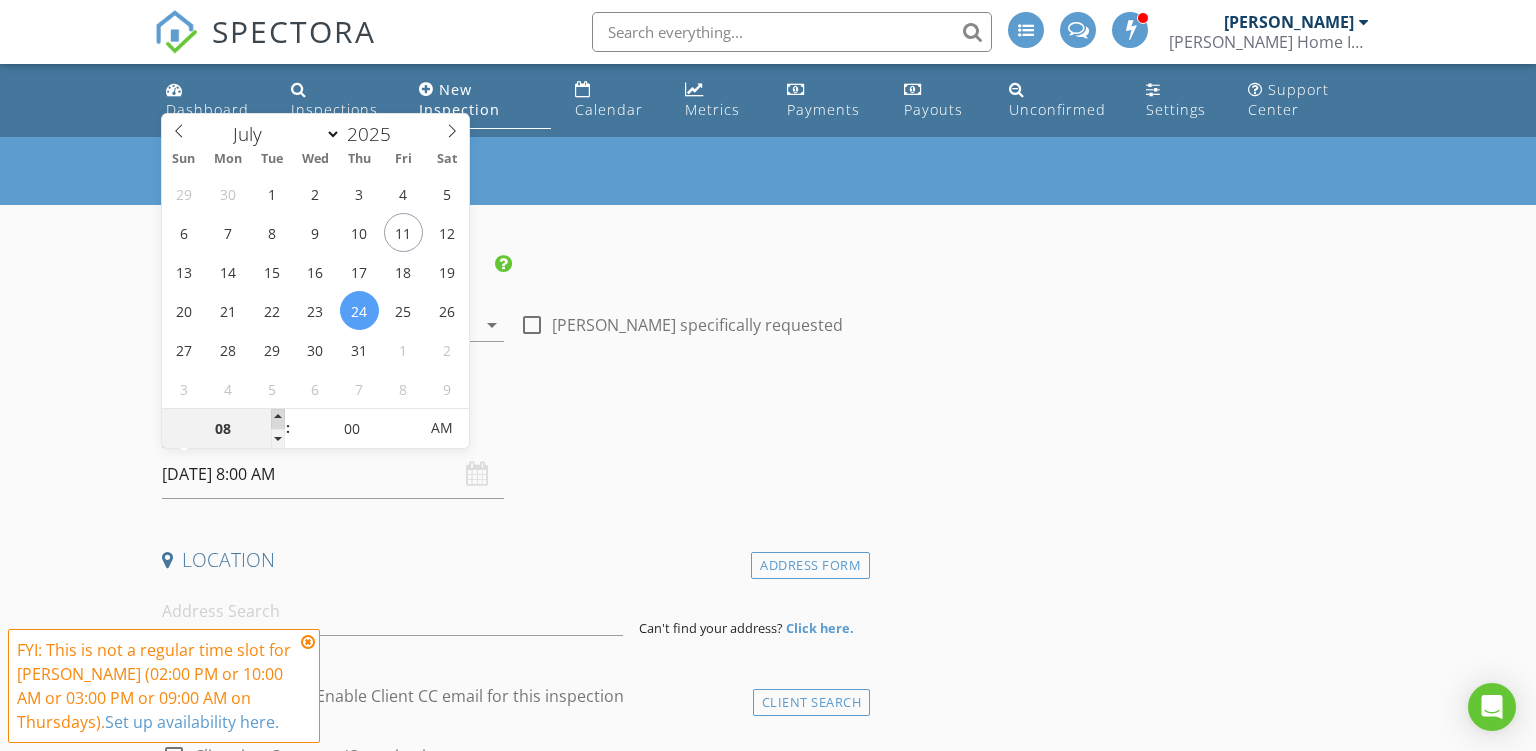 type on "09" 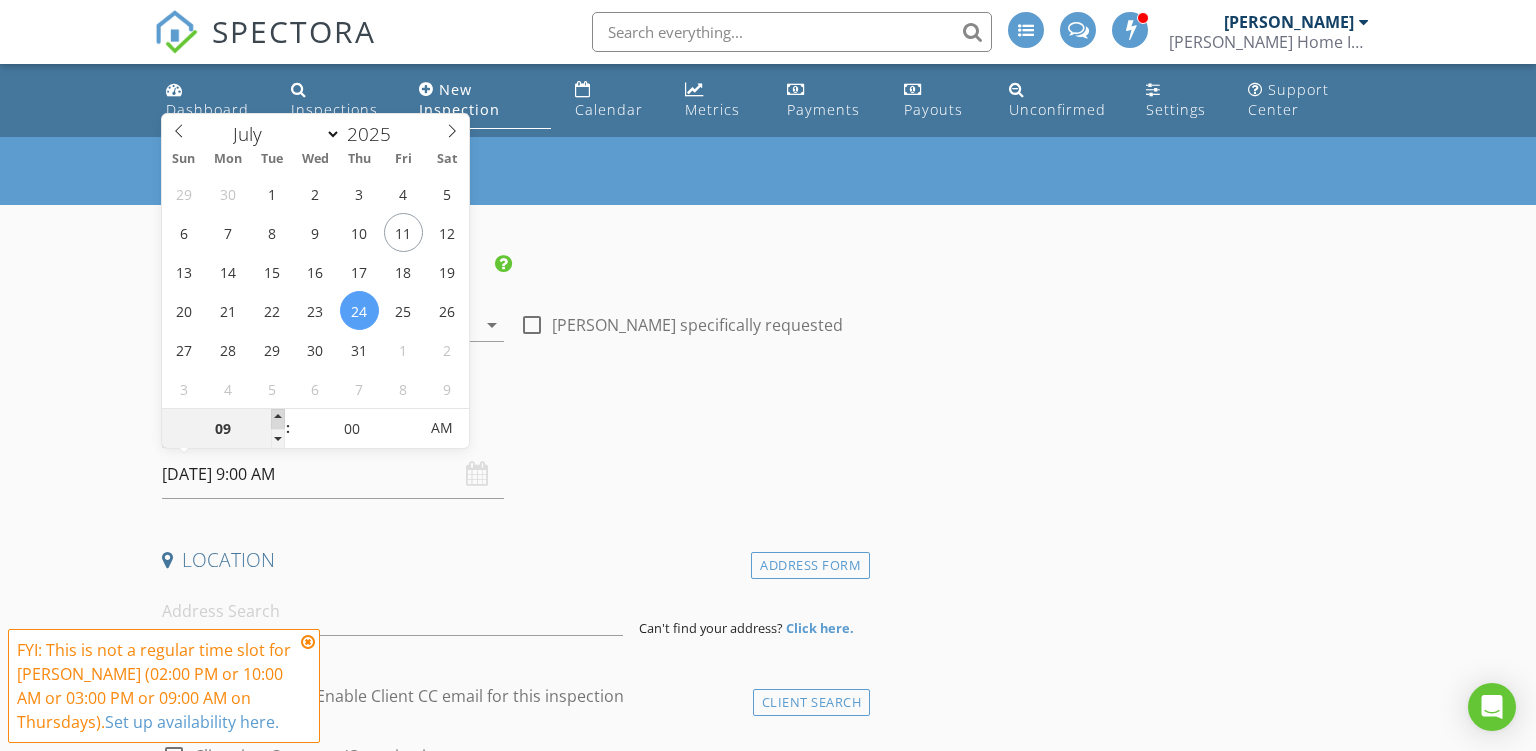 click at bounding box center [278, 419] 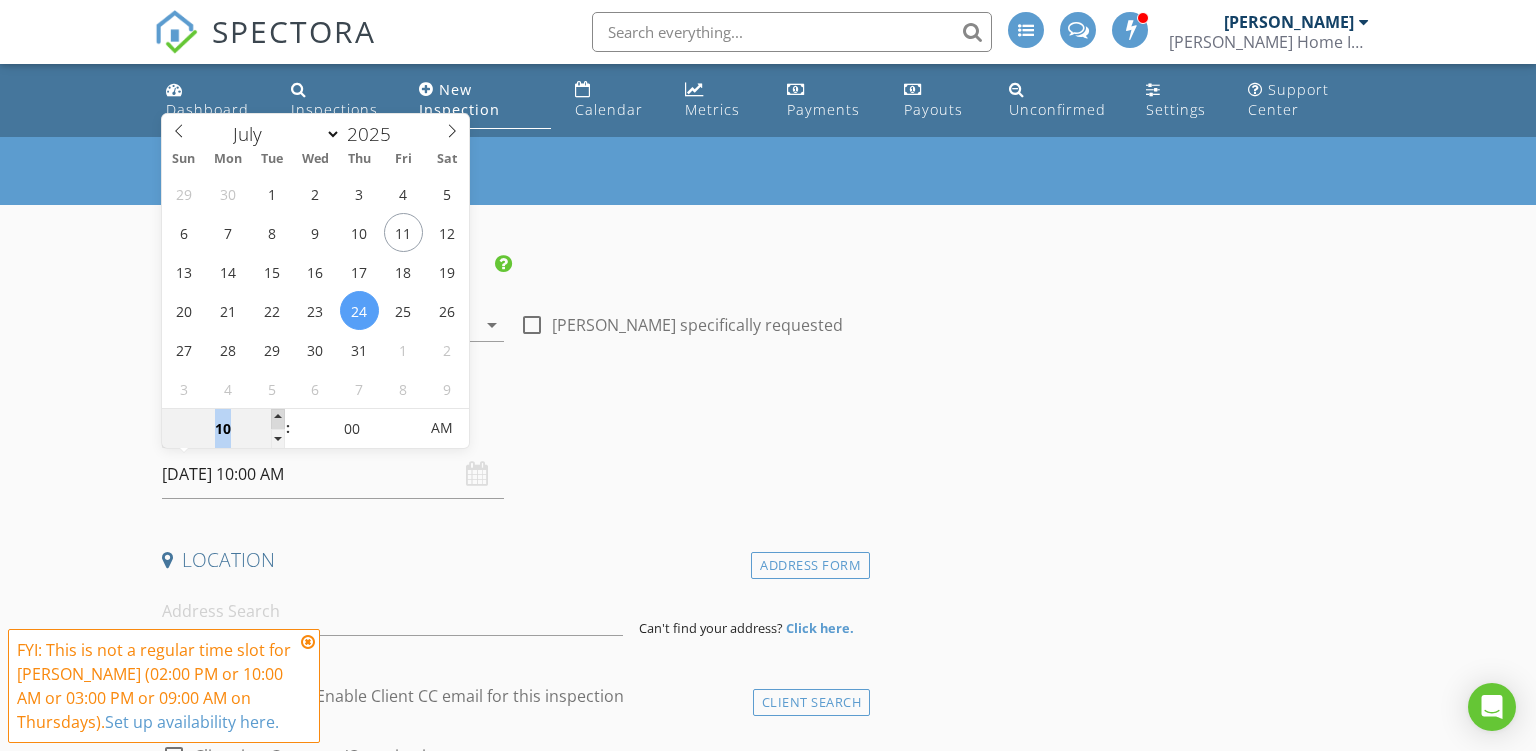 click at bounding box center [278, 419] 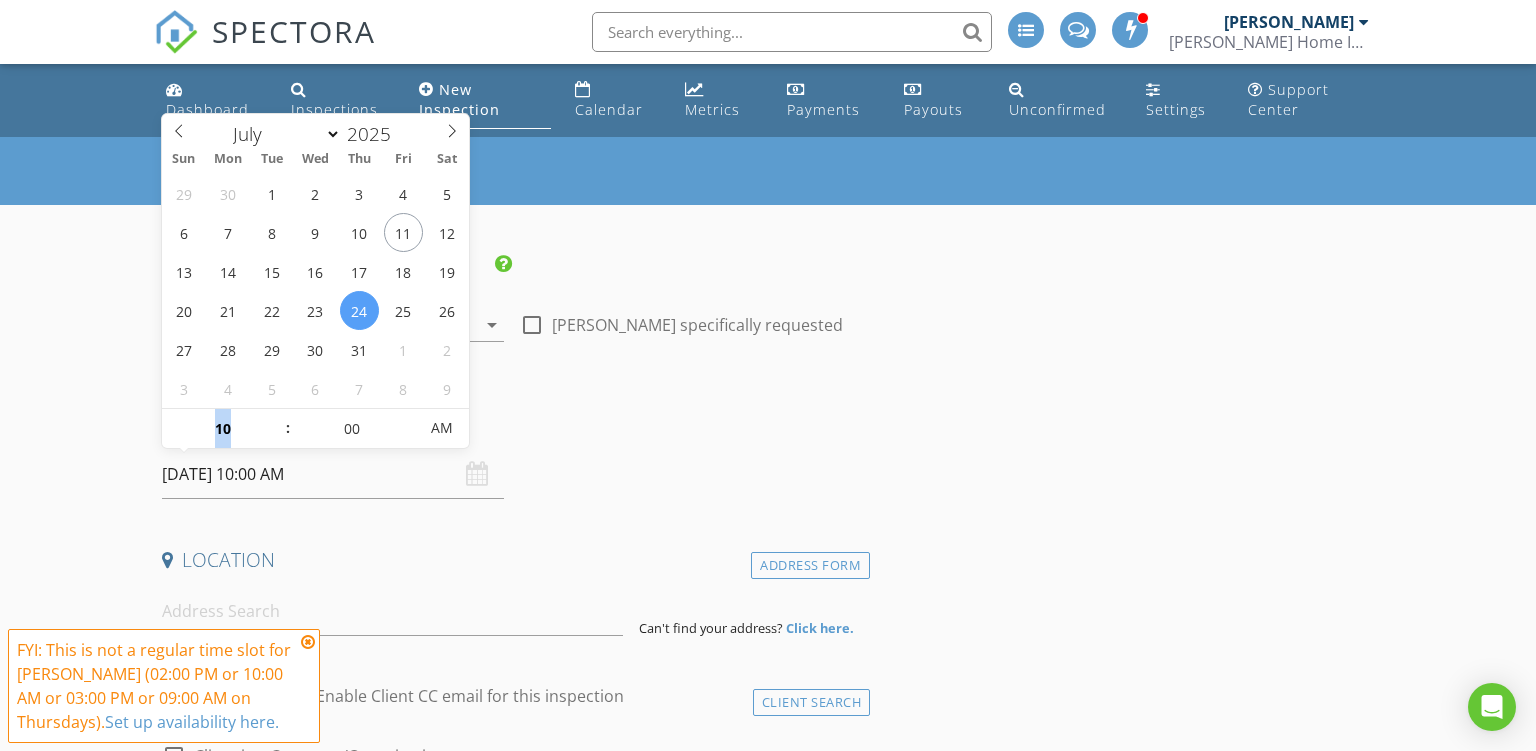 click at bounding box center (308, 642) 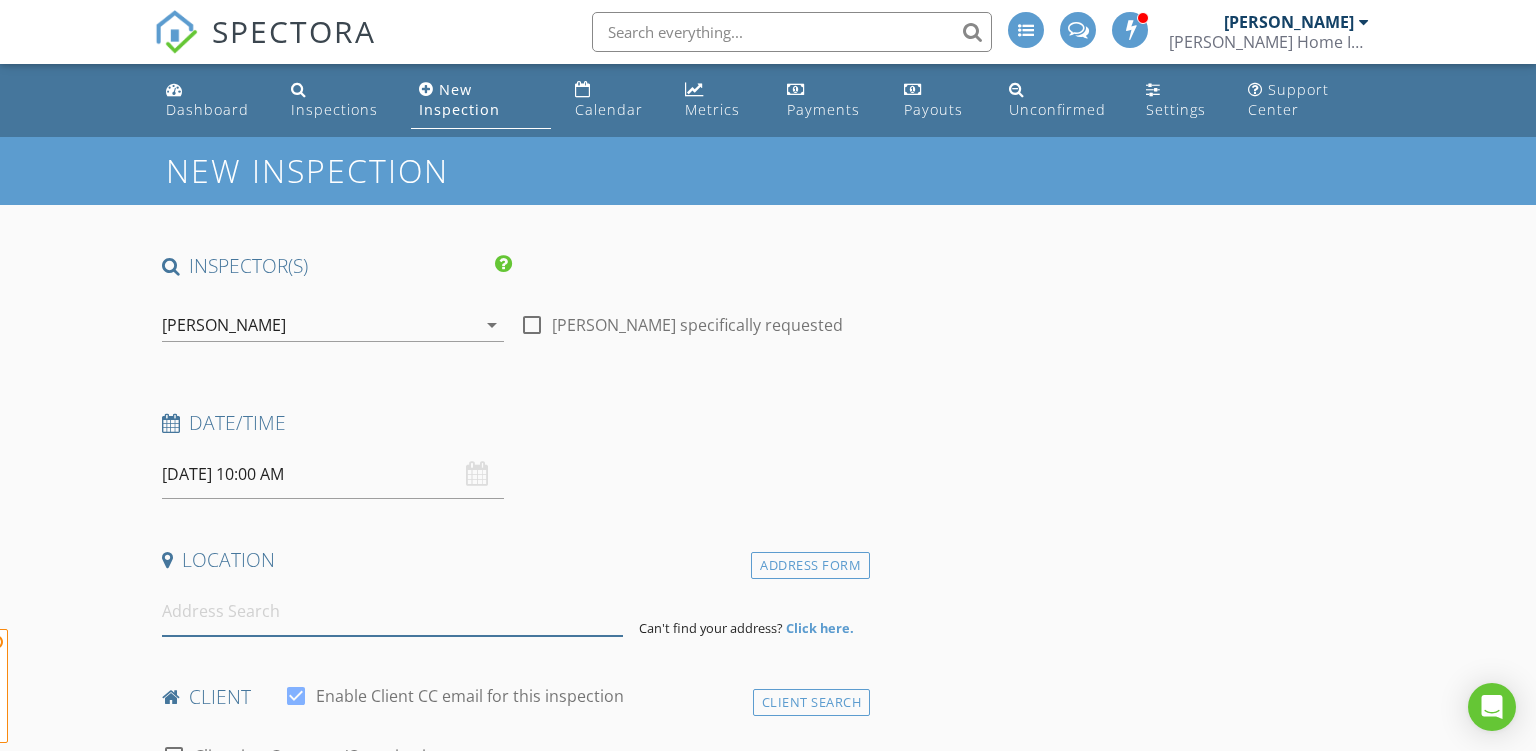 click at bounding box center [393, 611] 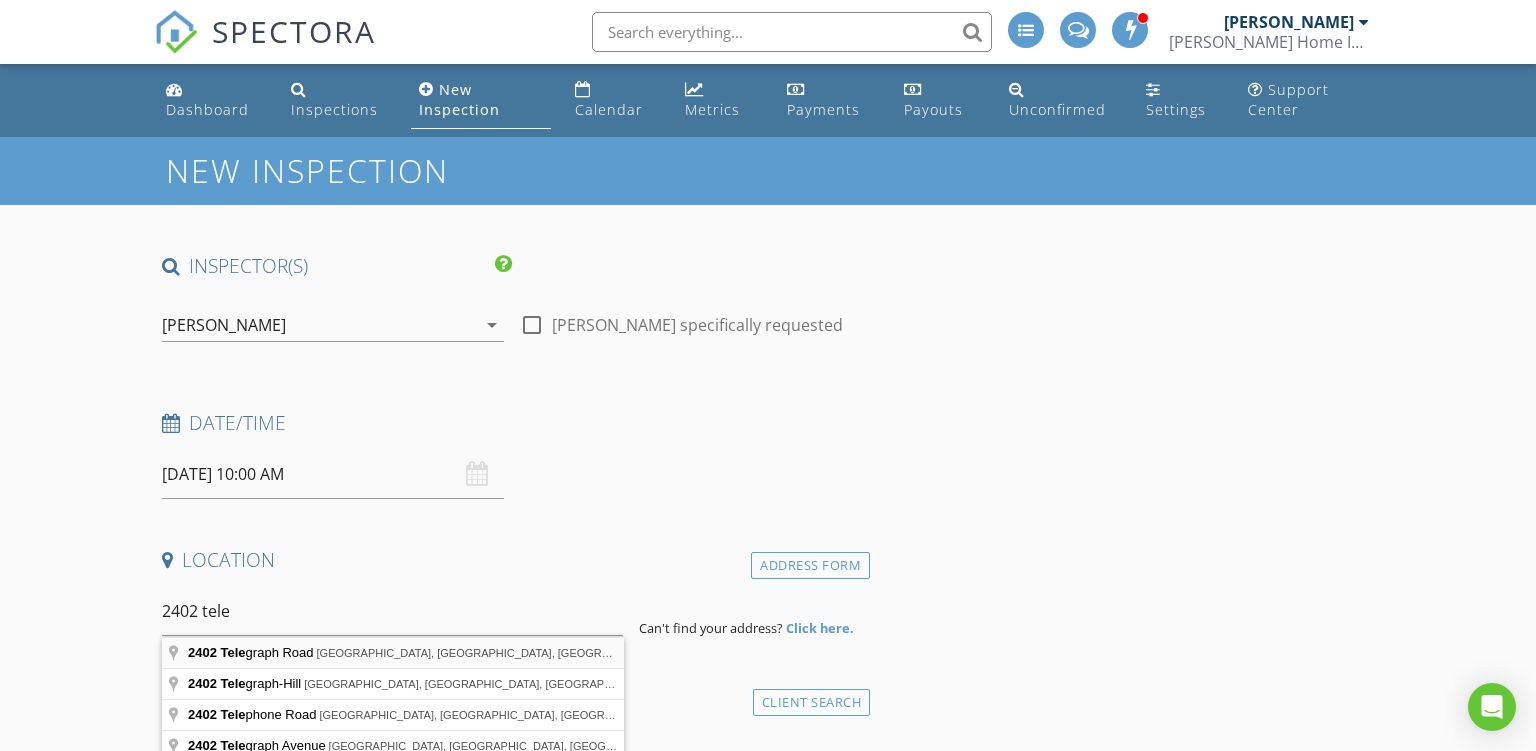 type on "2402 Telegraph Road, Davenport, IA, USA" 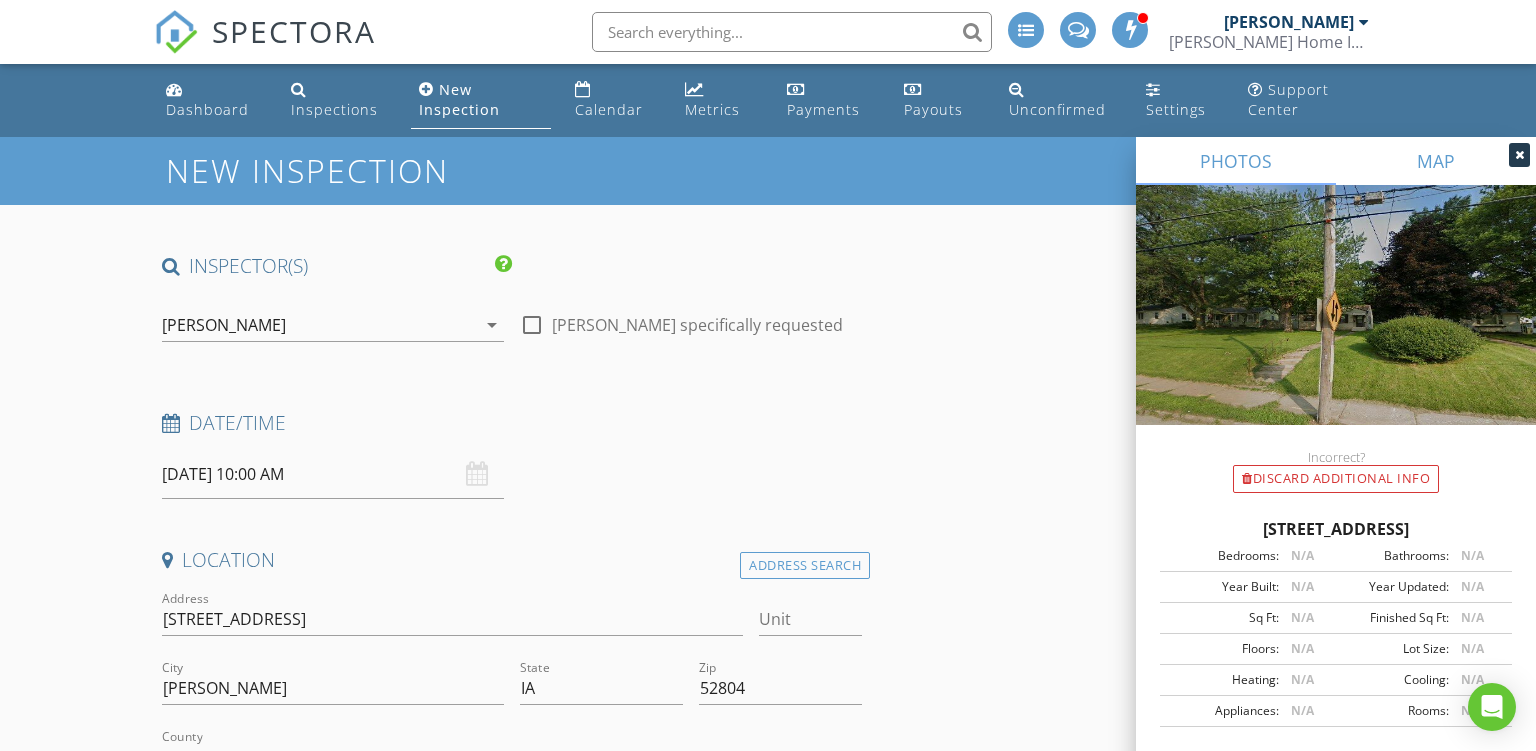 click on "MAP" at bounding box center [1436, 161] 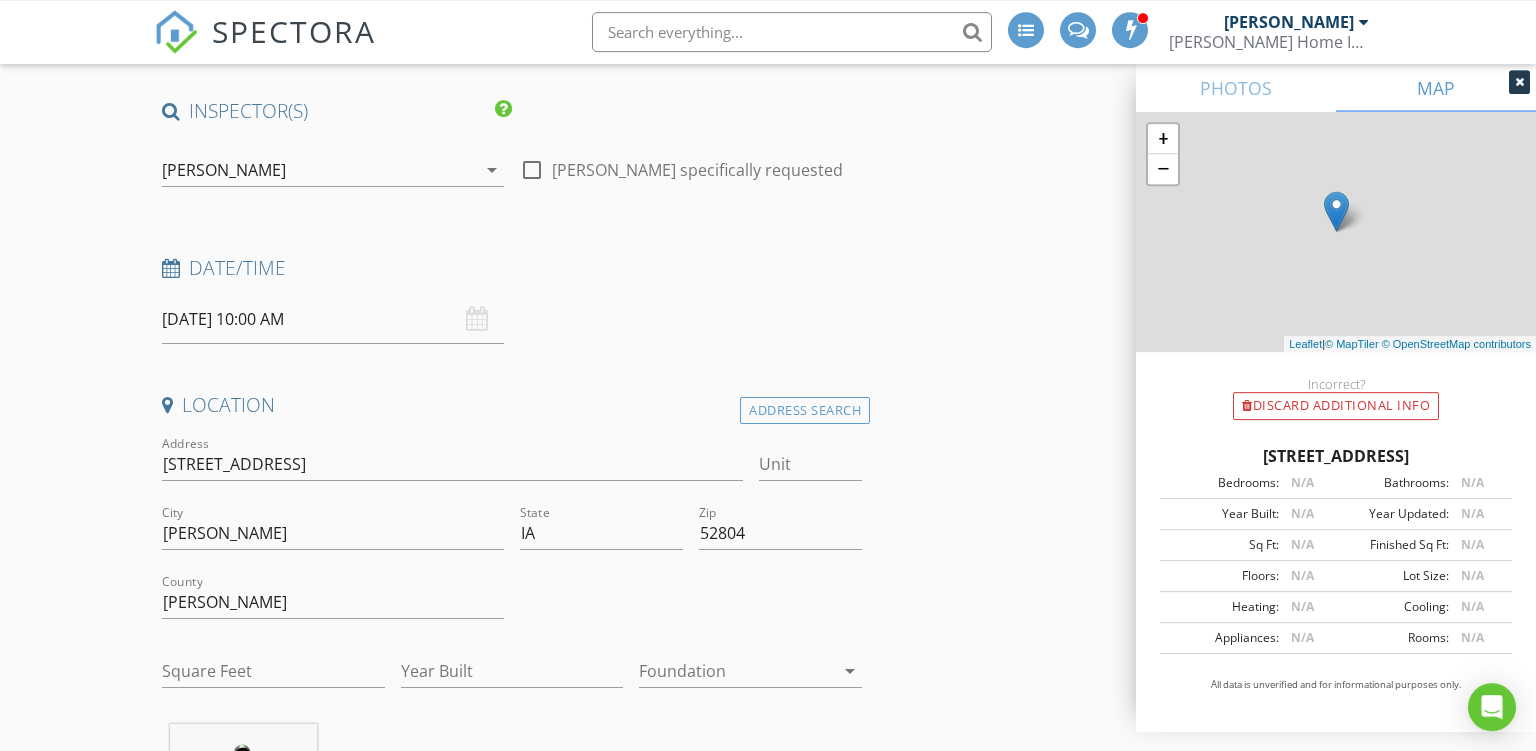 scroll, scrollTop: 217, scrollLeft: 0, axis: vertical 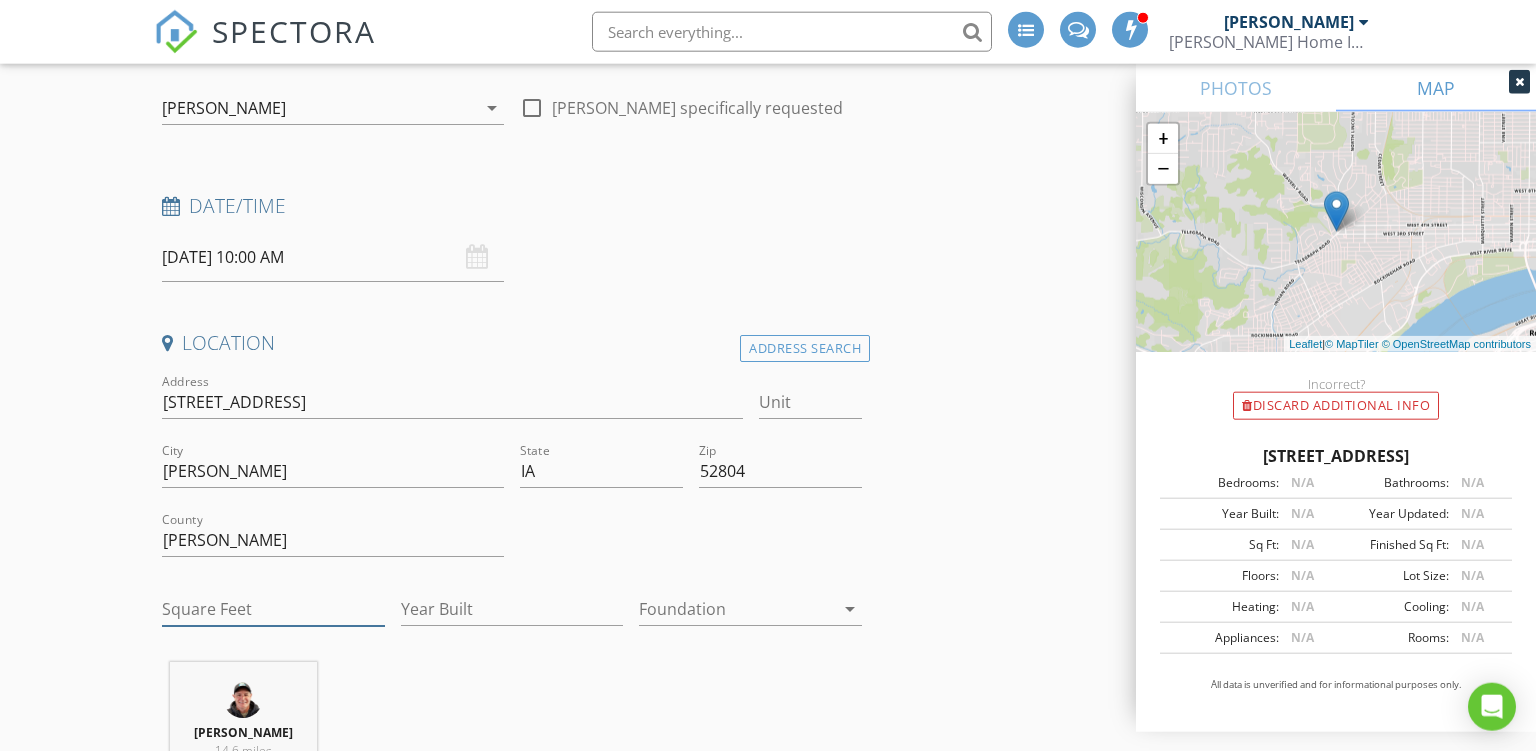 click on "Square Feet" at bounding box center (273, 609) 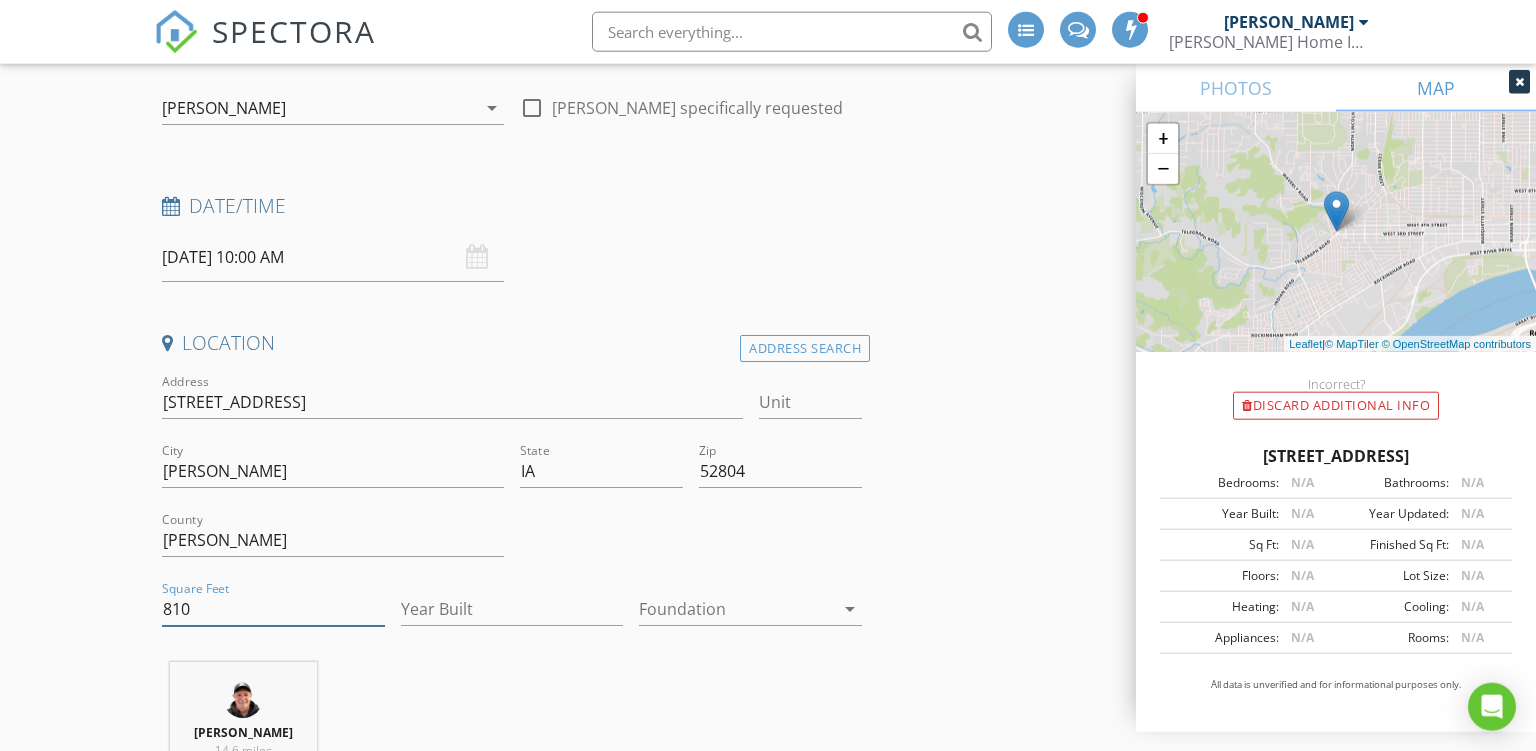 type on "810" 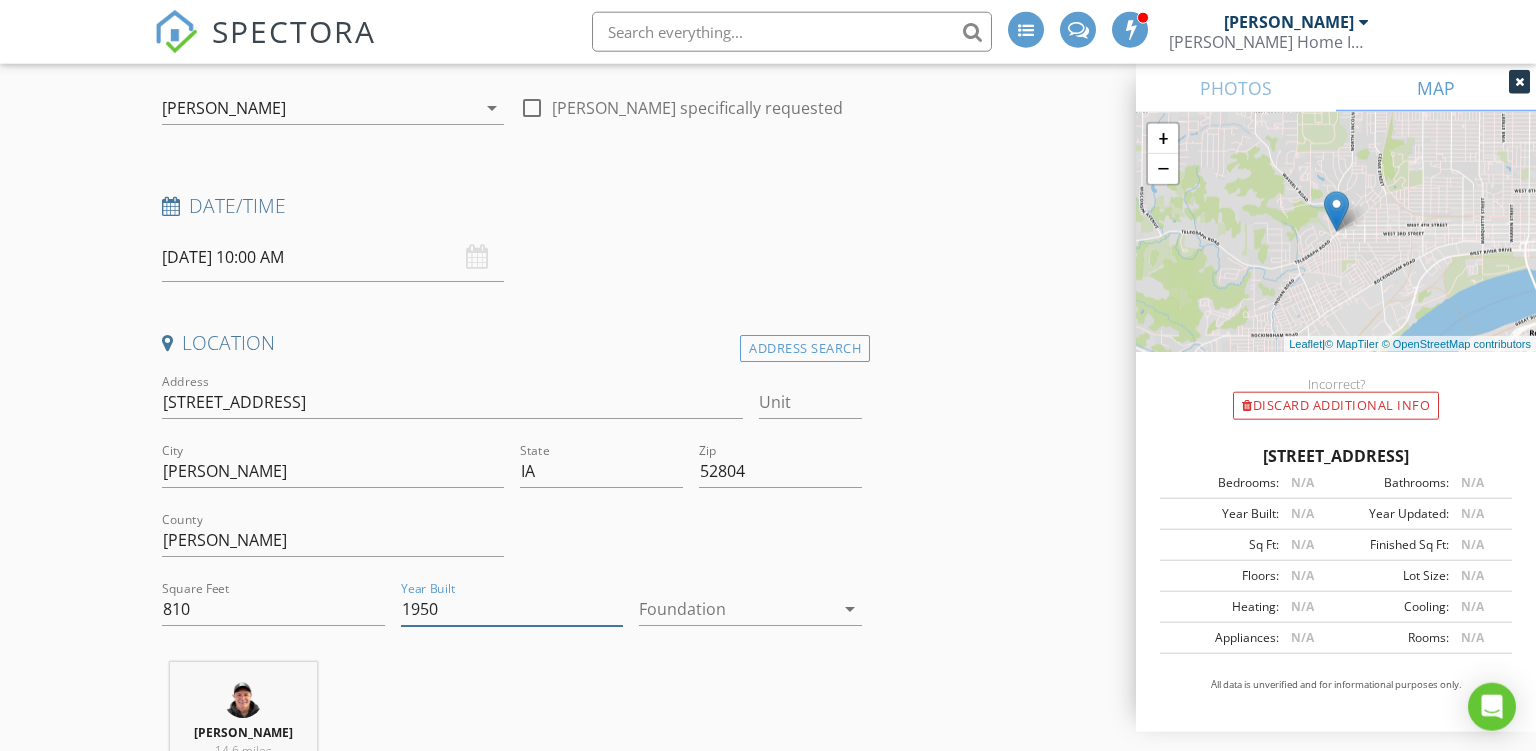type on "1950" 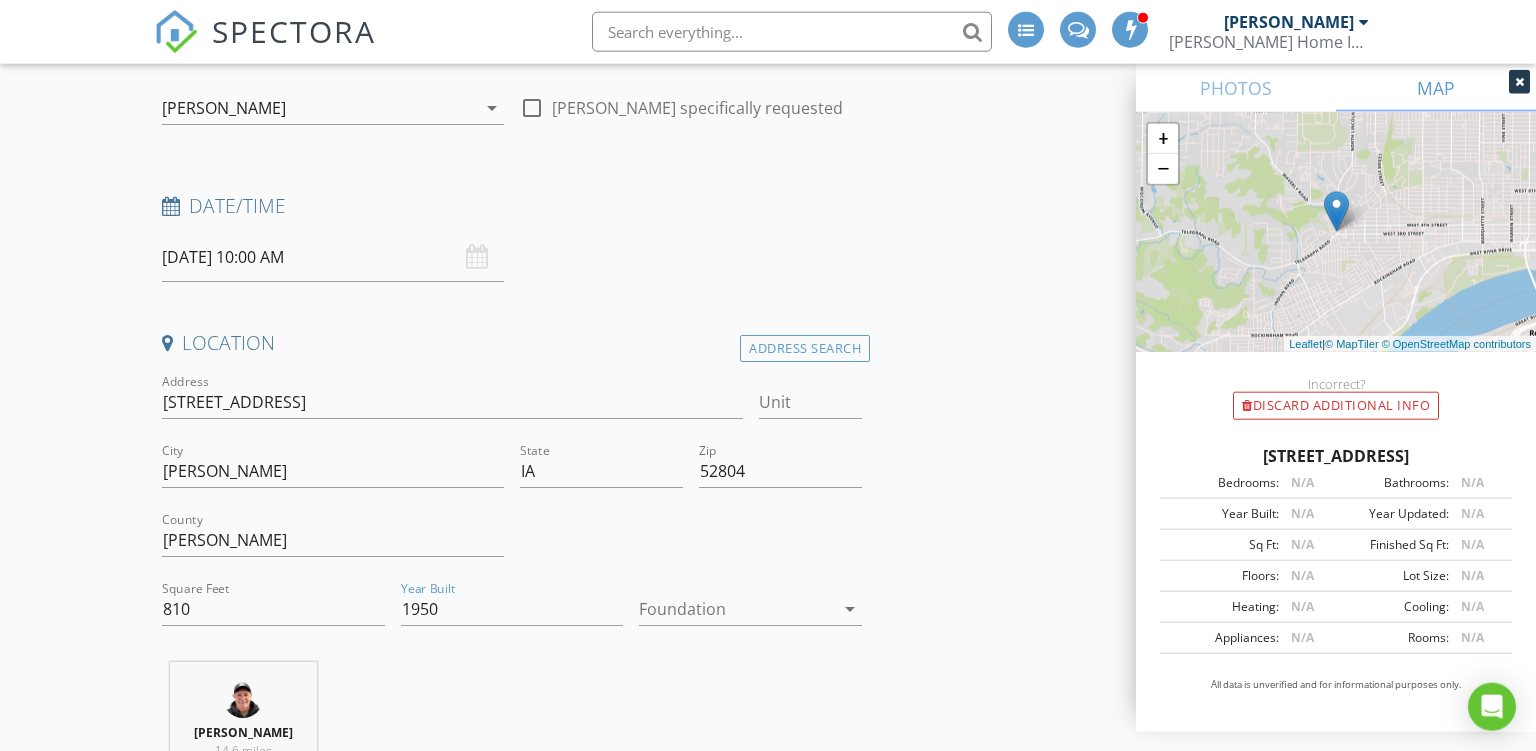 click at bounding box center [1519, 82] 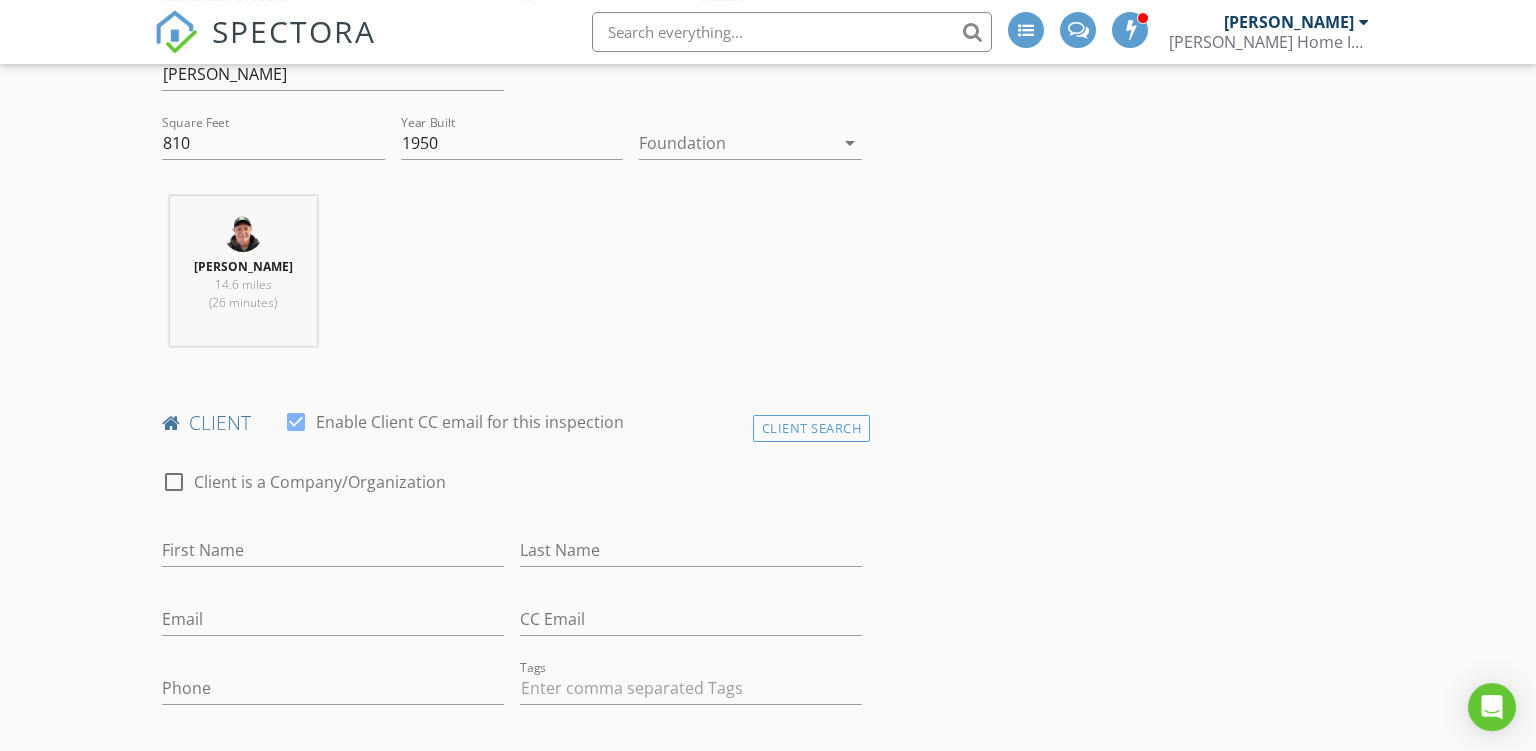 scroll, scrollTop: 888, scrollLeft: 0, axis: vertical 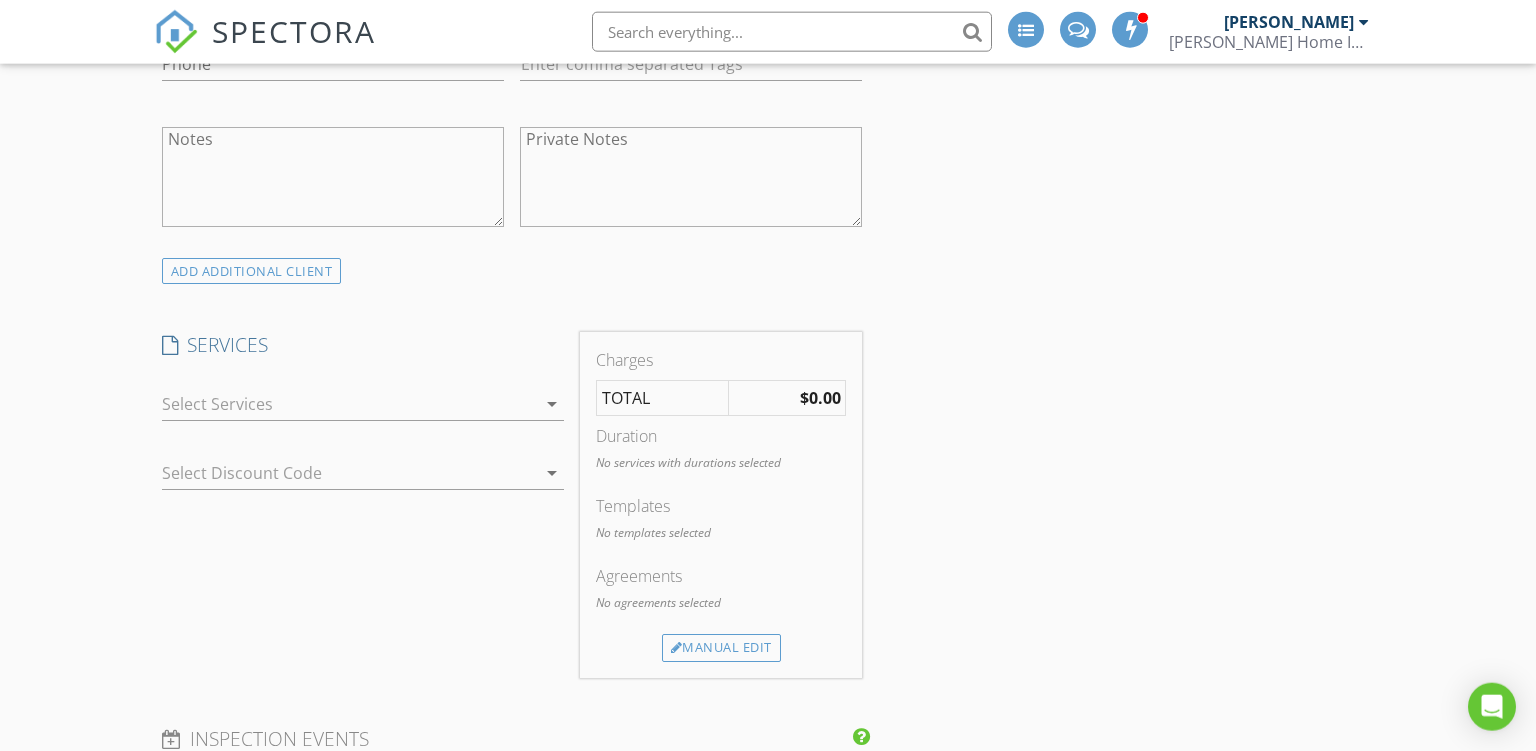 click at bounding box center (349, 404) 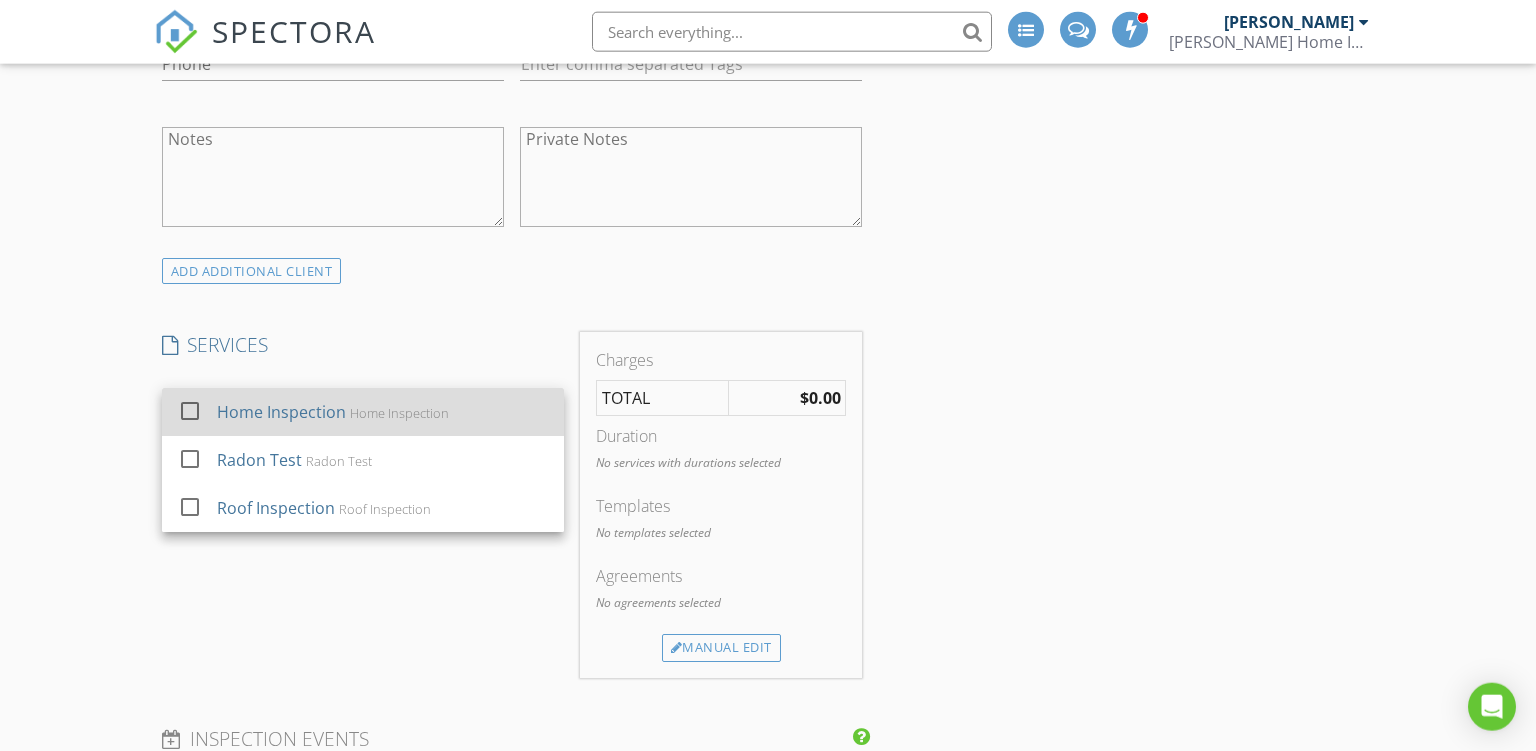 click on "Home Inspection   Home Inspection" at bounding box center [381, 412] 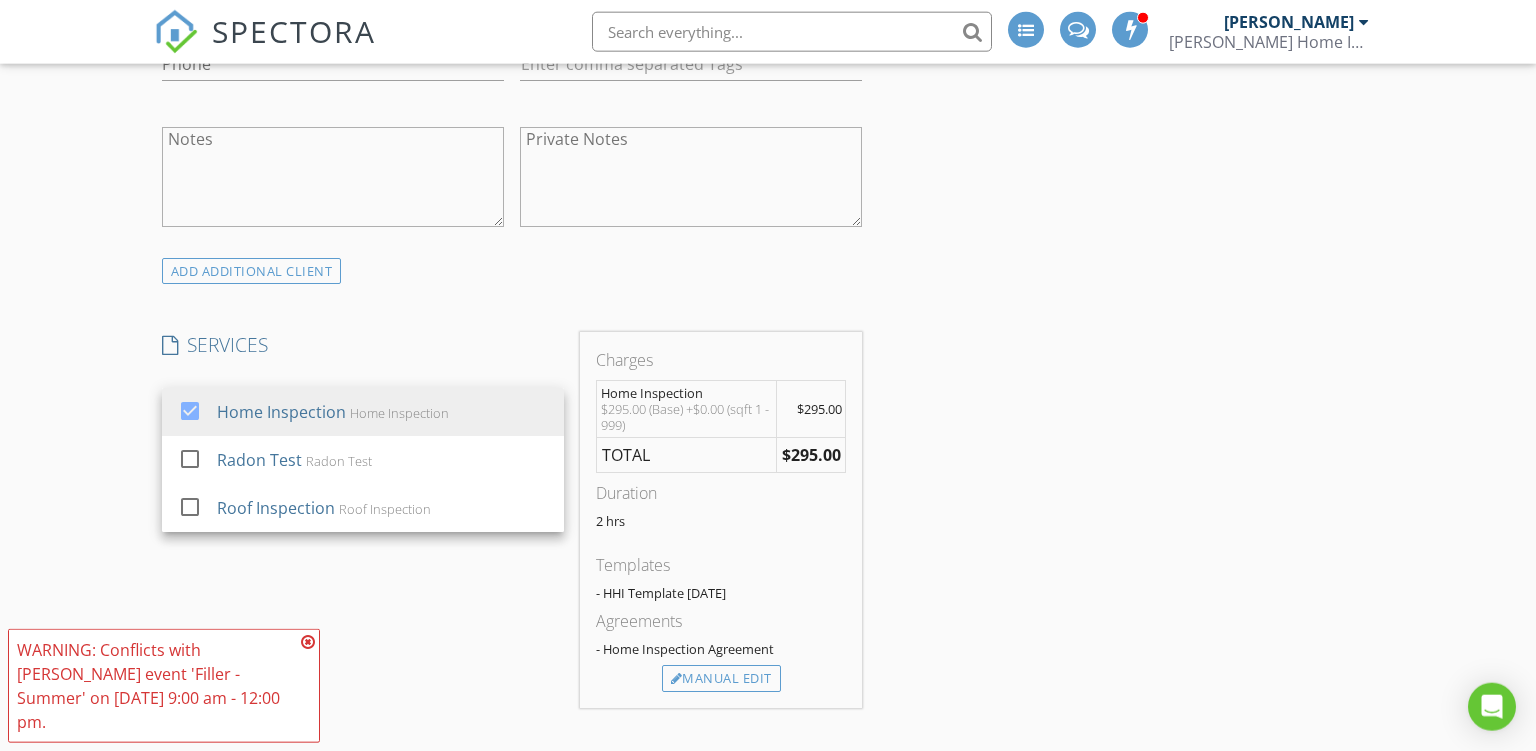 click at bounding box center [308, 642] 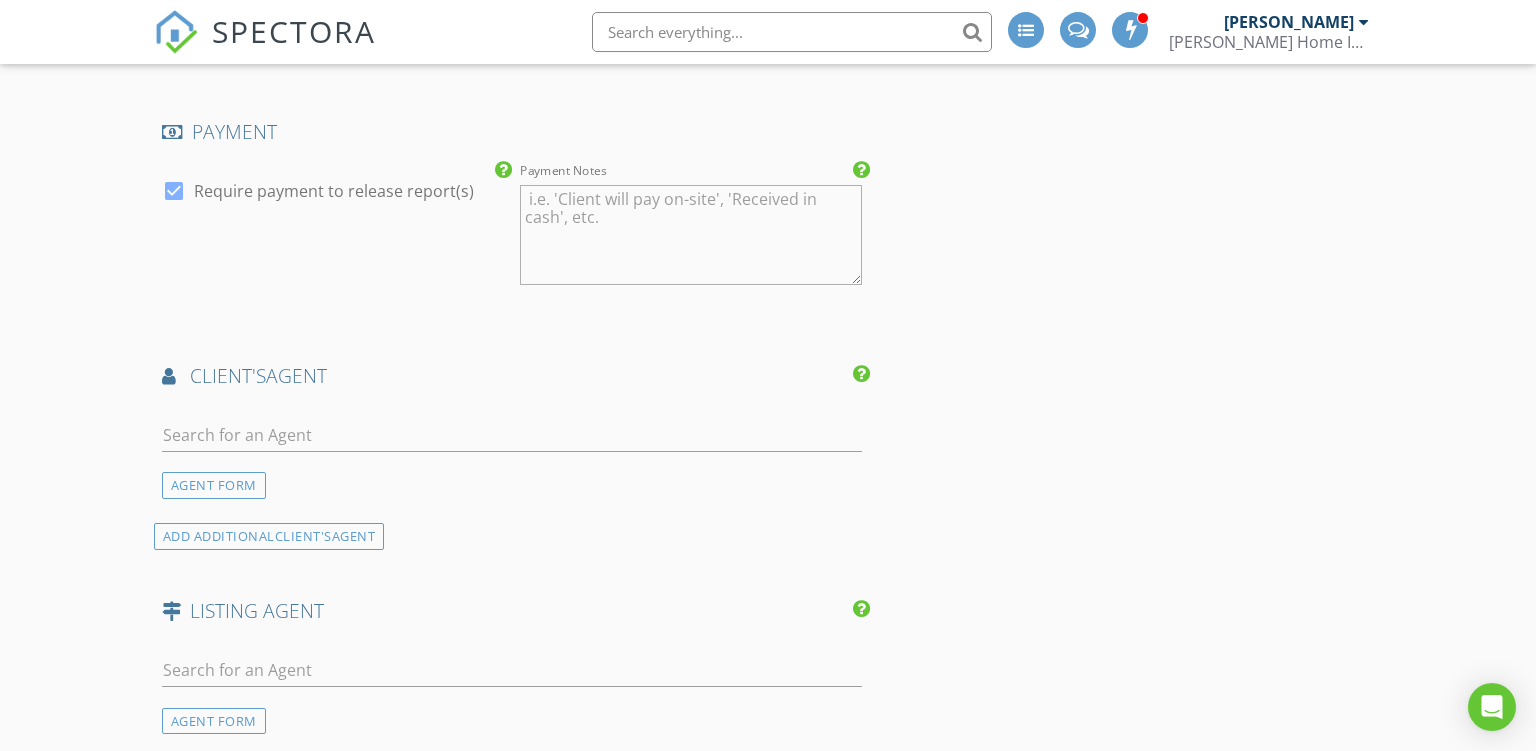 scroll, scrollTop: 2253, scrollLeft: 0, axis: vertical 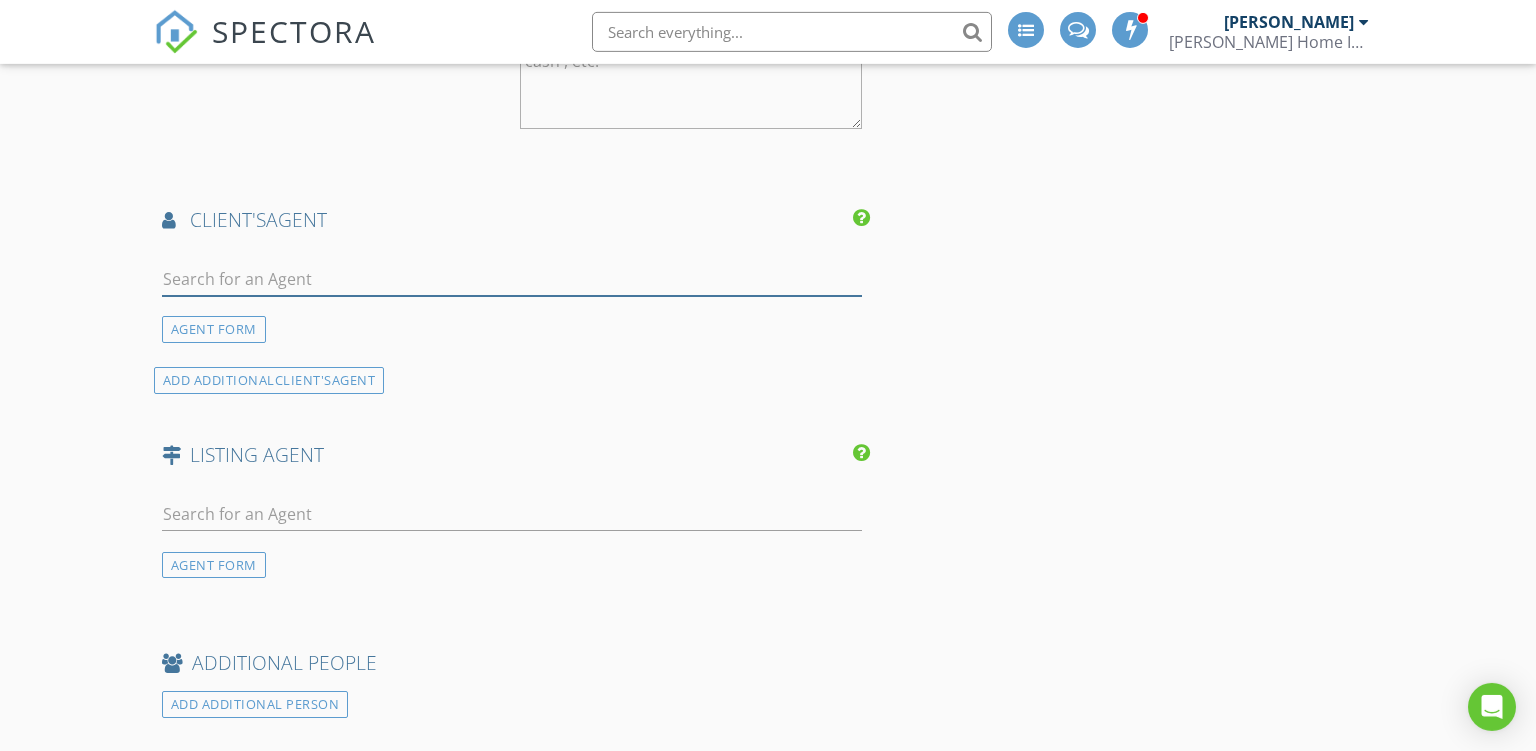 click at bounding box center (512, 279) 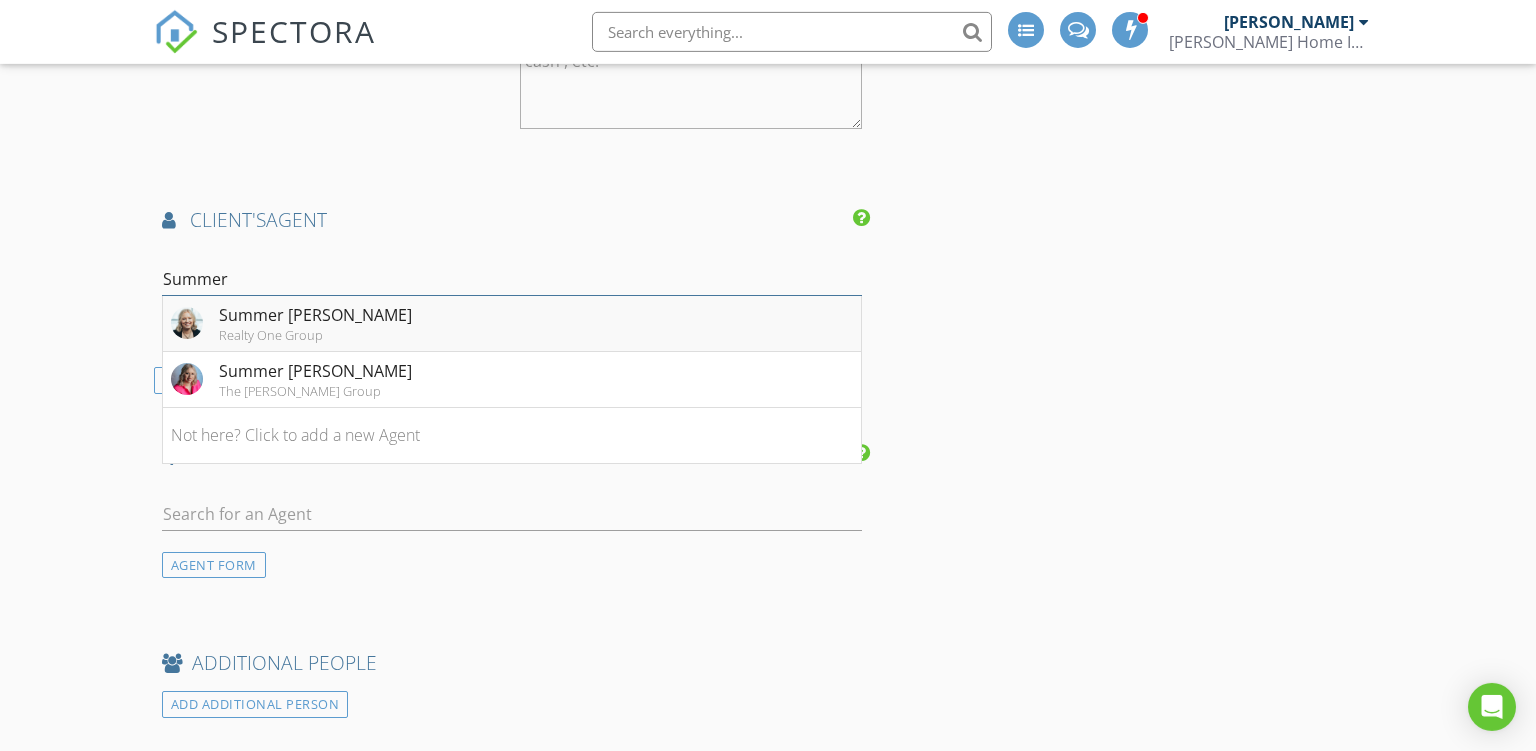 type on "Summer" 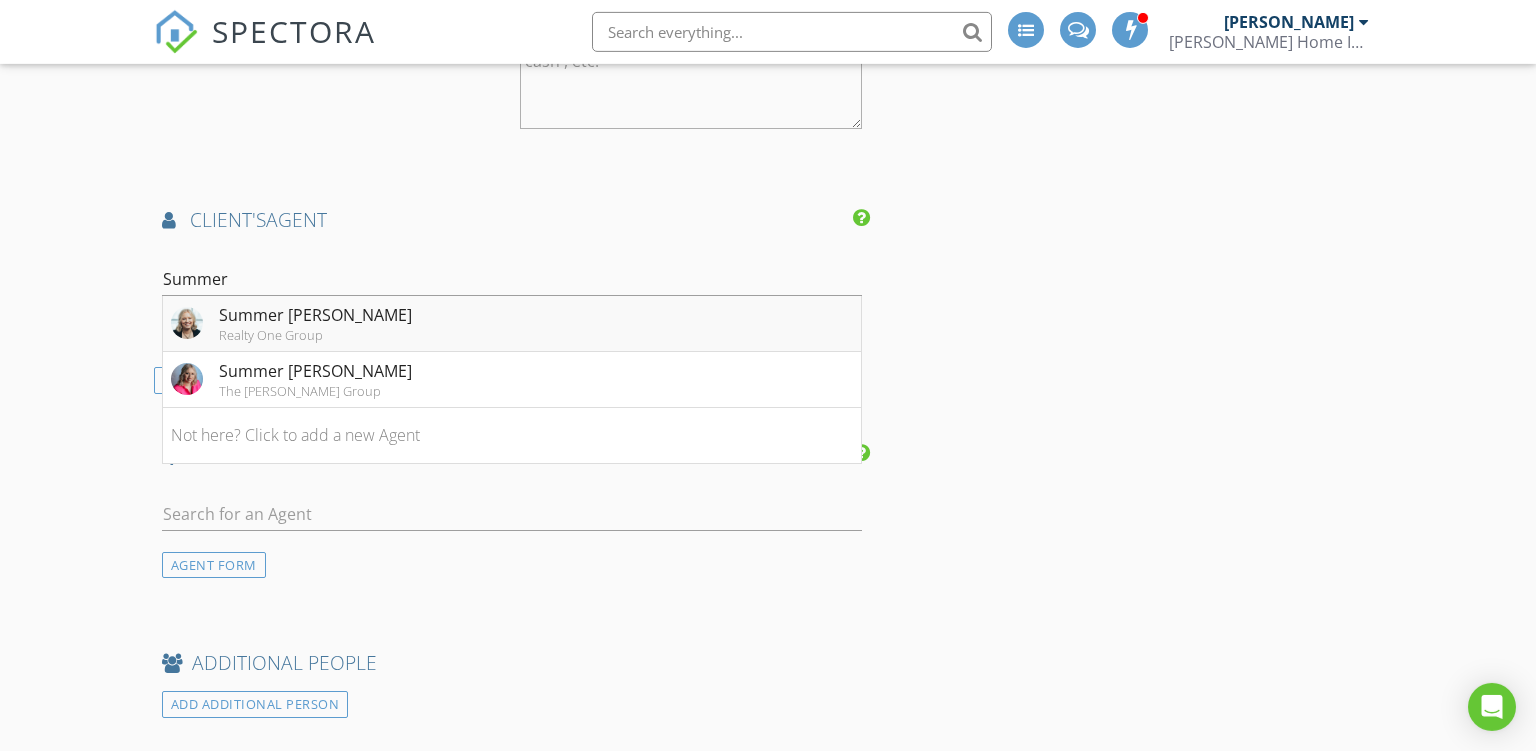 click on "Realty One Group" at bounding box center [315, 335] 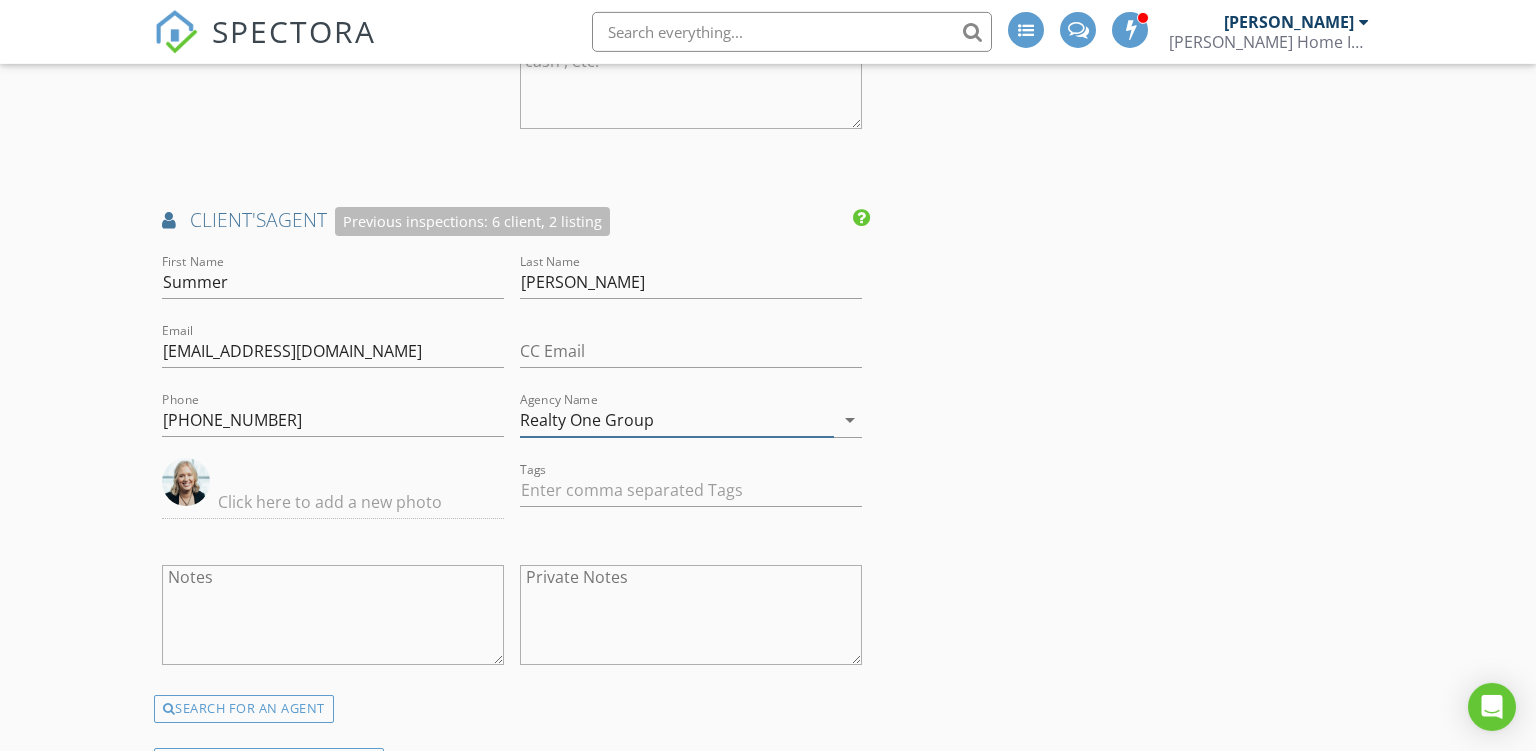 click on "Realty One Group" at bounding box center (677, 420) 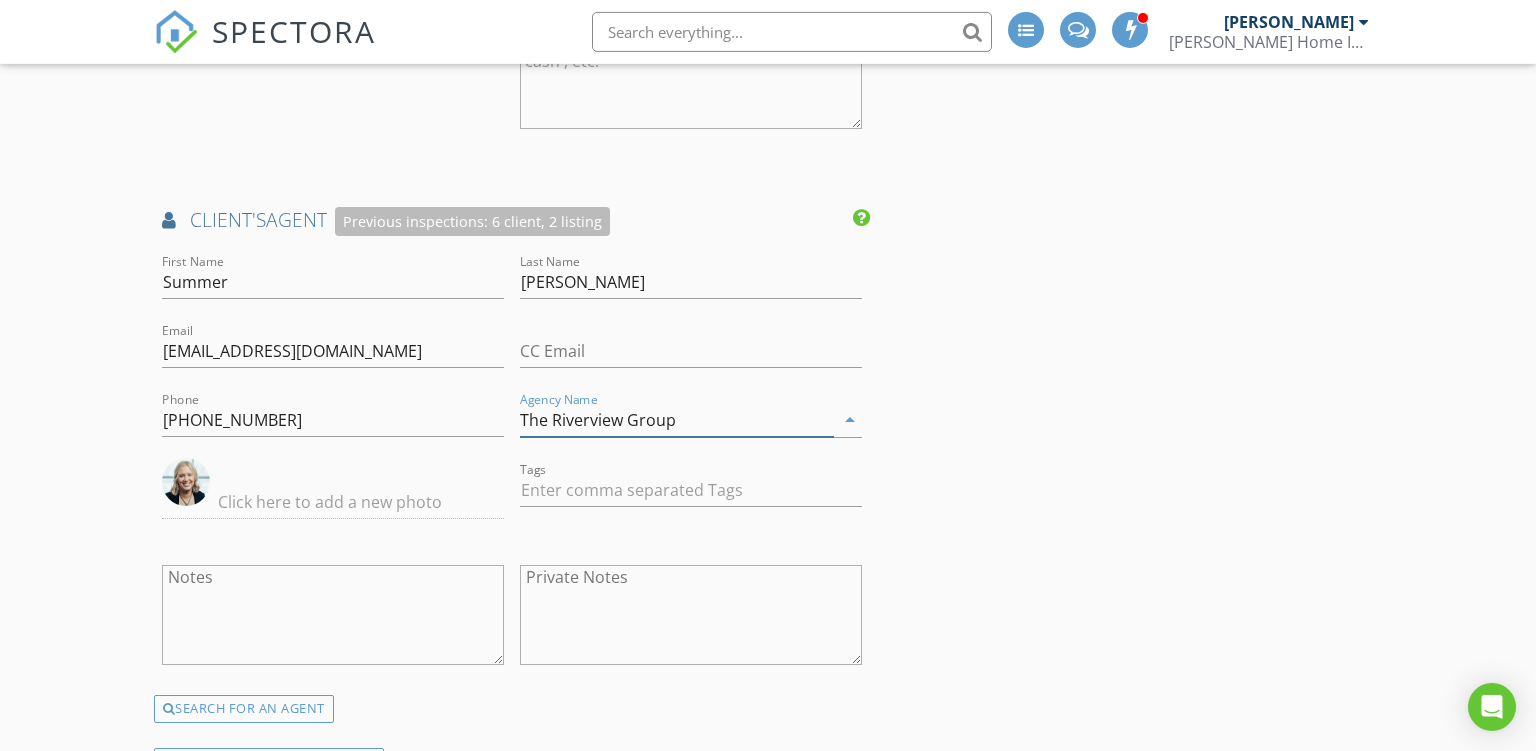 type on "The Riverview Group" 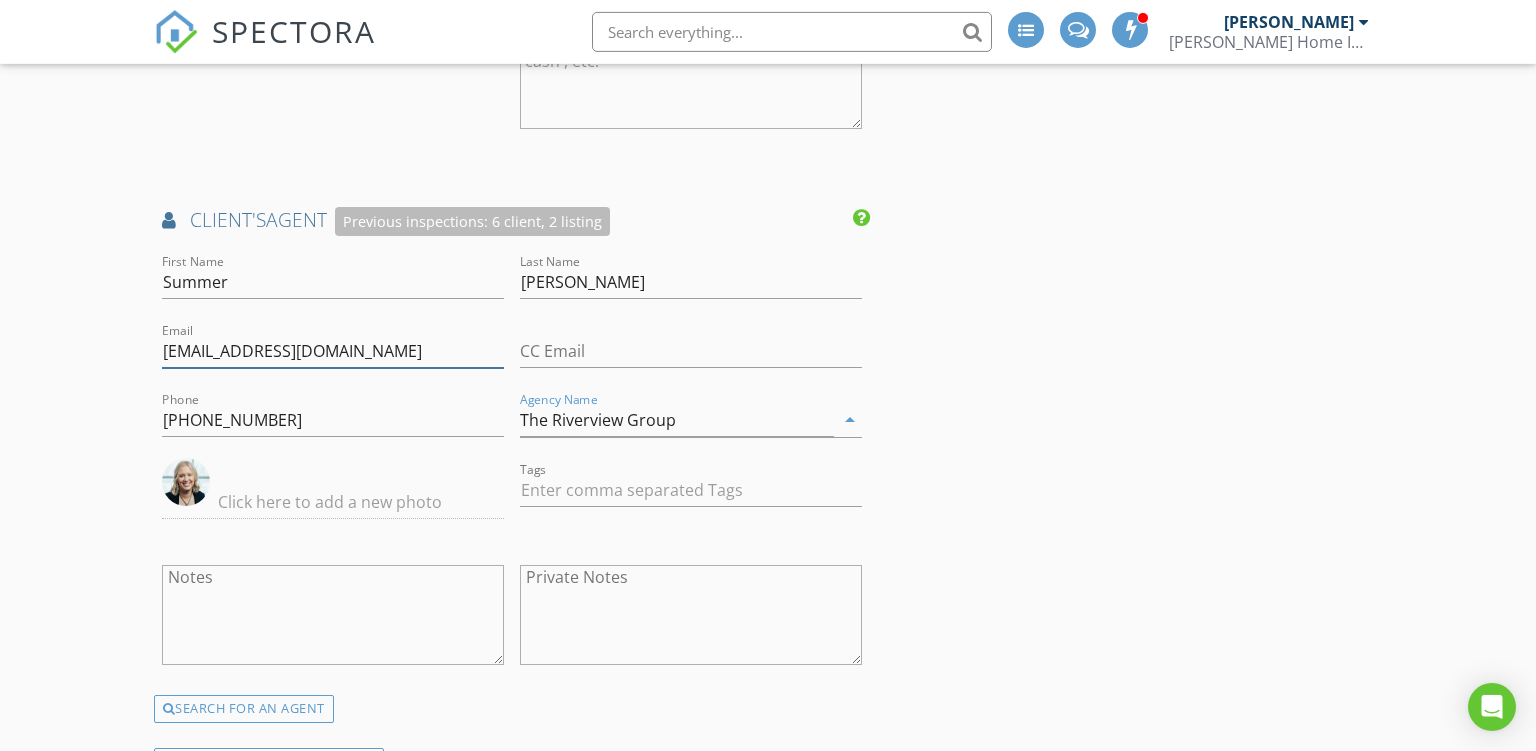 click on "summer@htvhometeam.com" at bounding box center [333, 351] 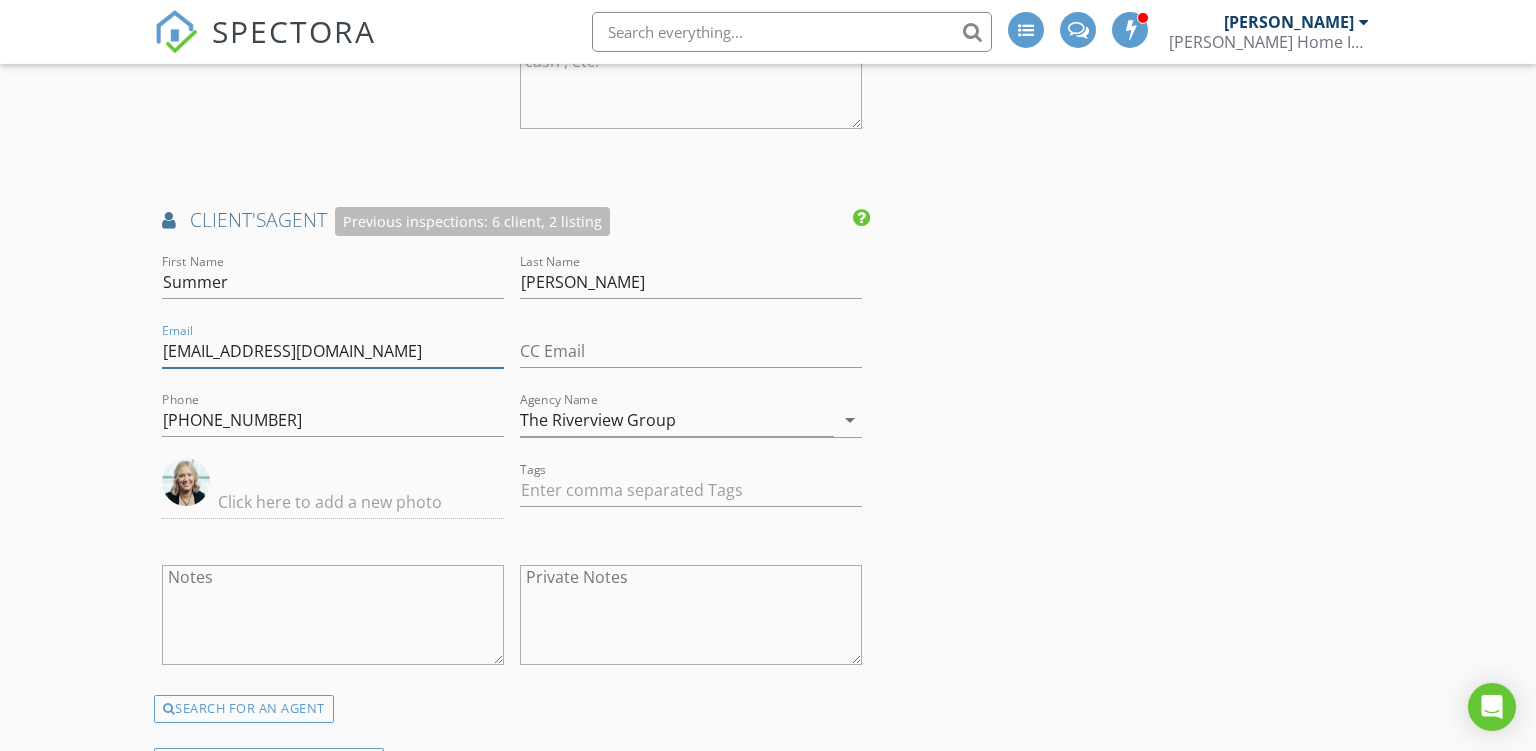 click on "summer@htvhometeam.com" at bounding box center [333, 351] 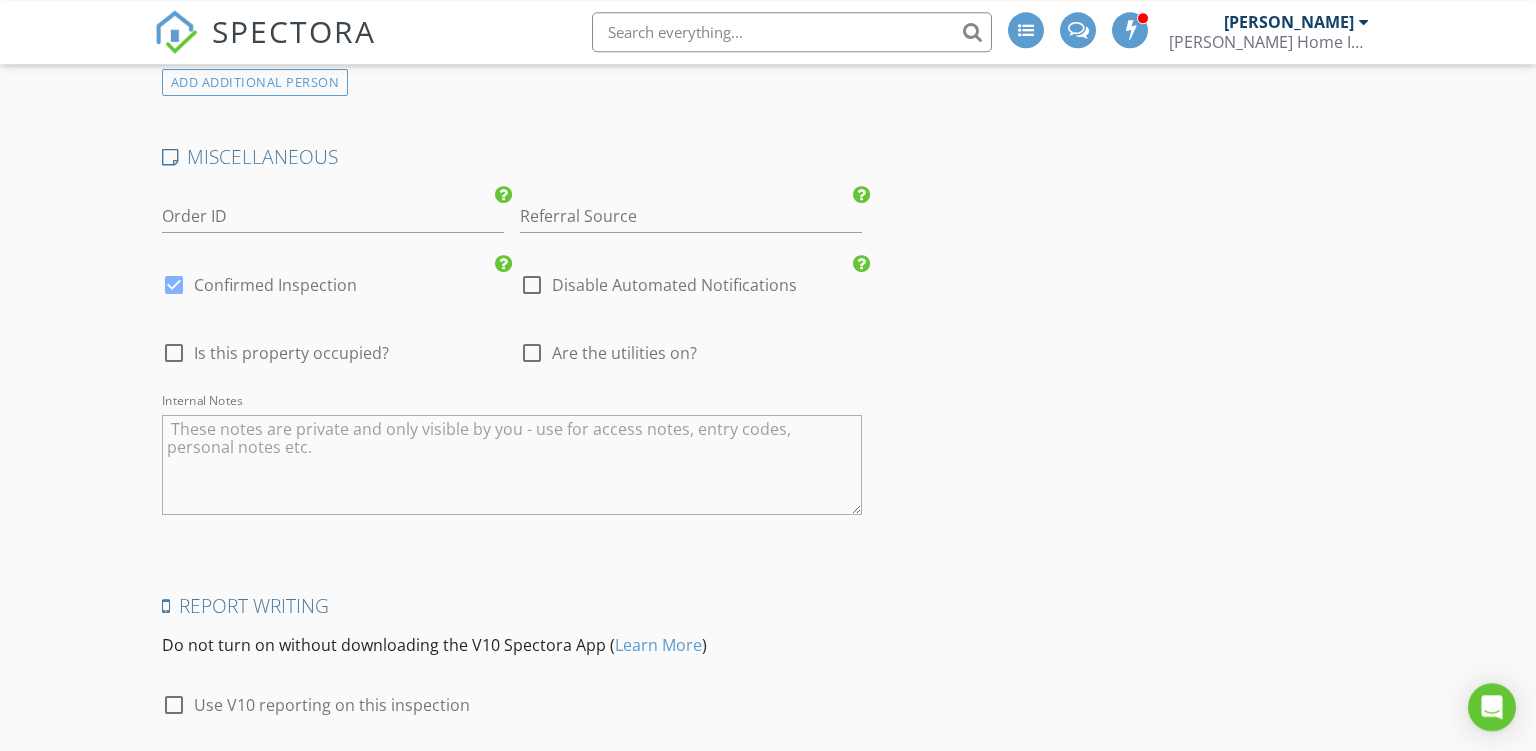 scroll, scrollTop: 3273, scrollLeft: 0, axis: vertical 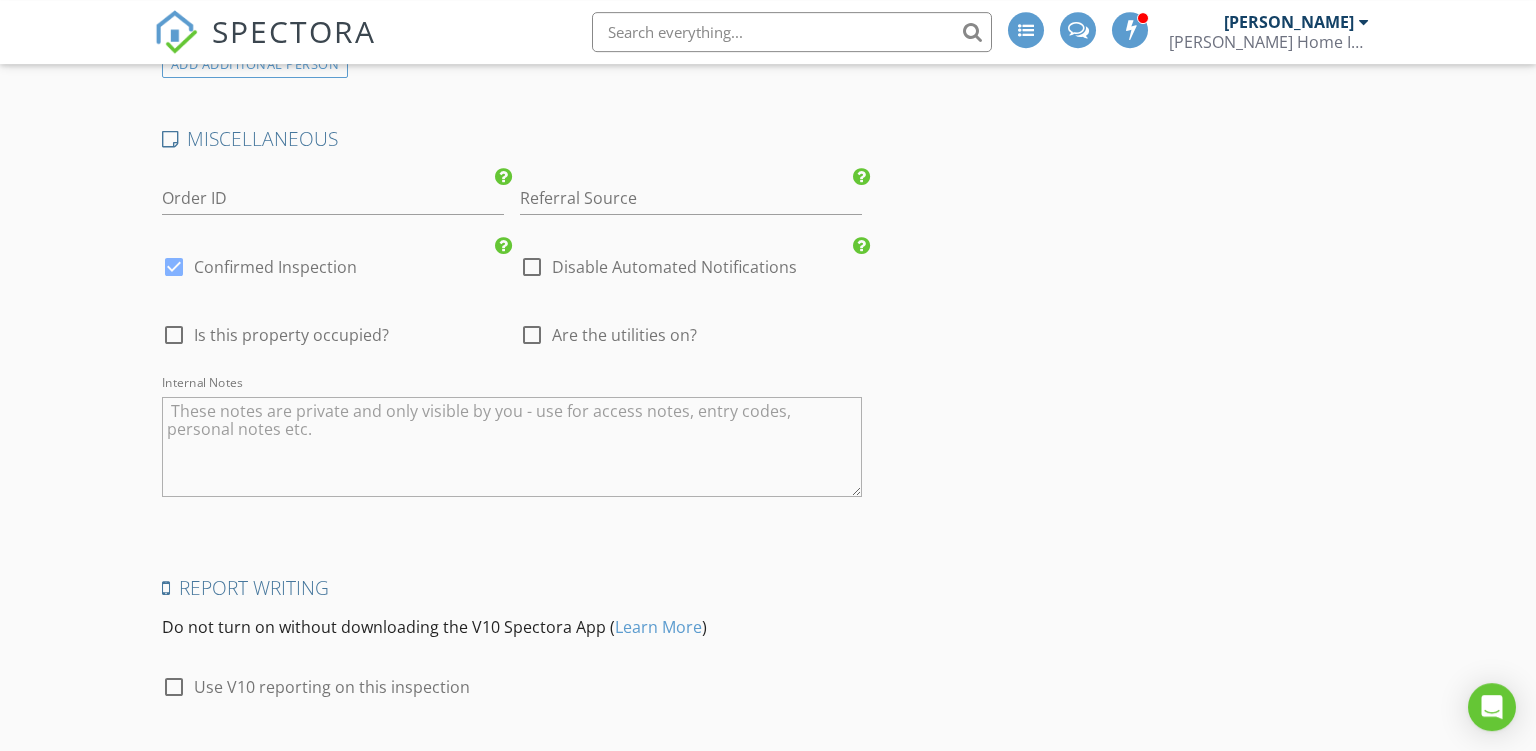 type on "summer@home-riverview.com" 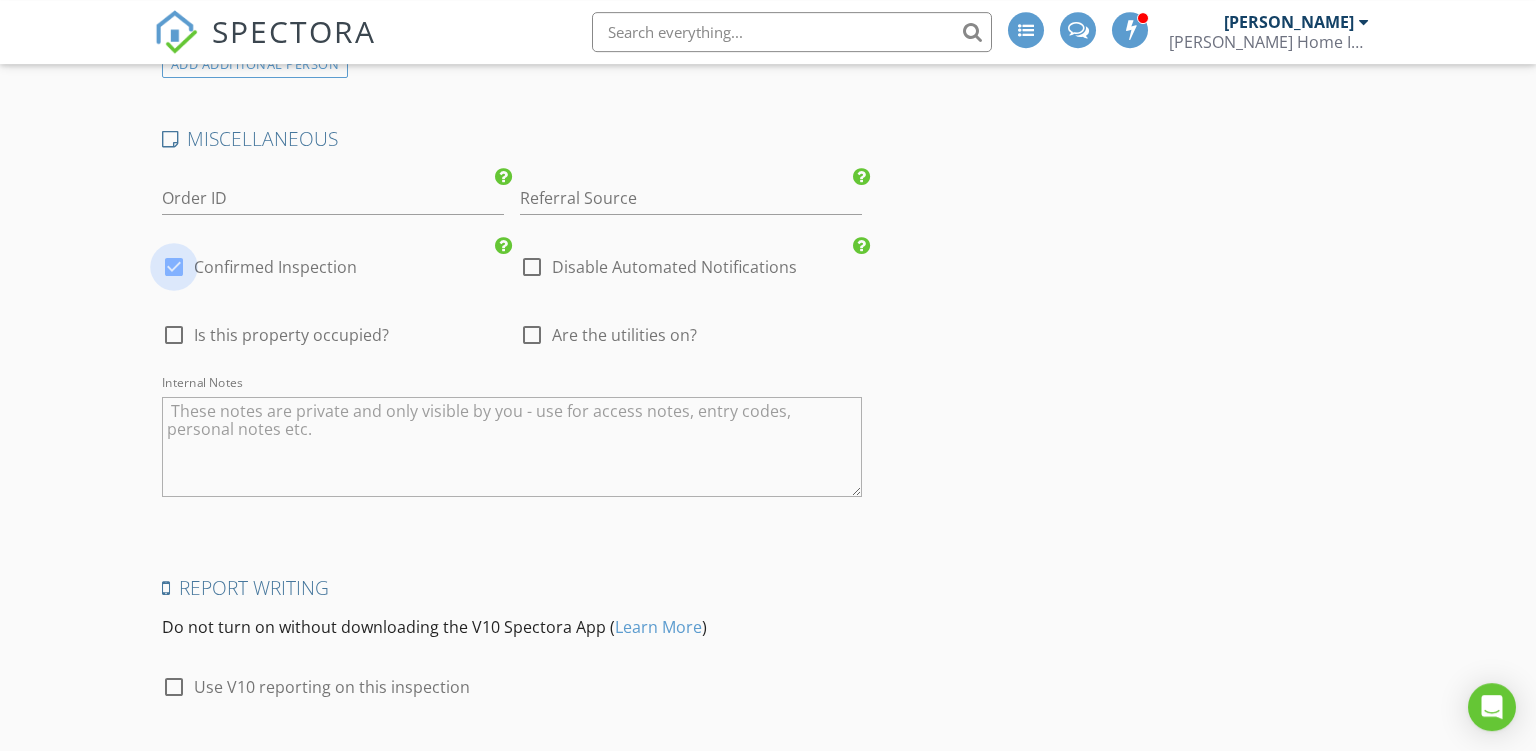 click at bounding box center [174, 267] 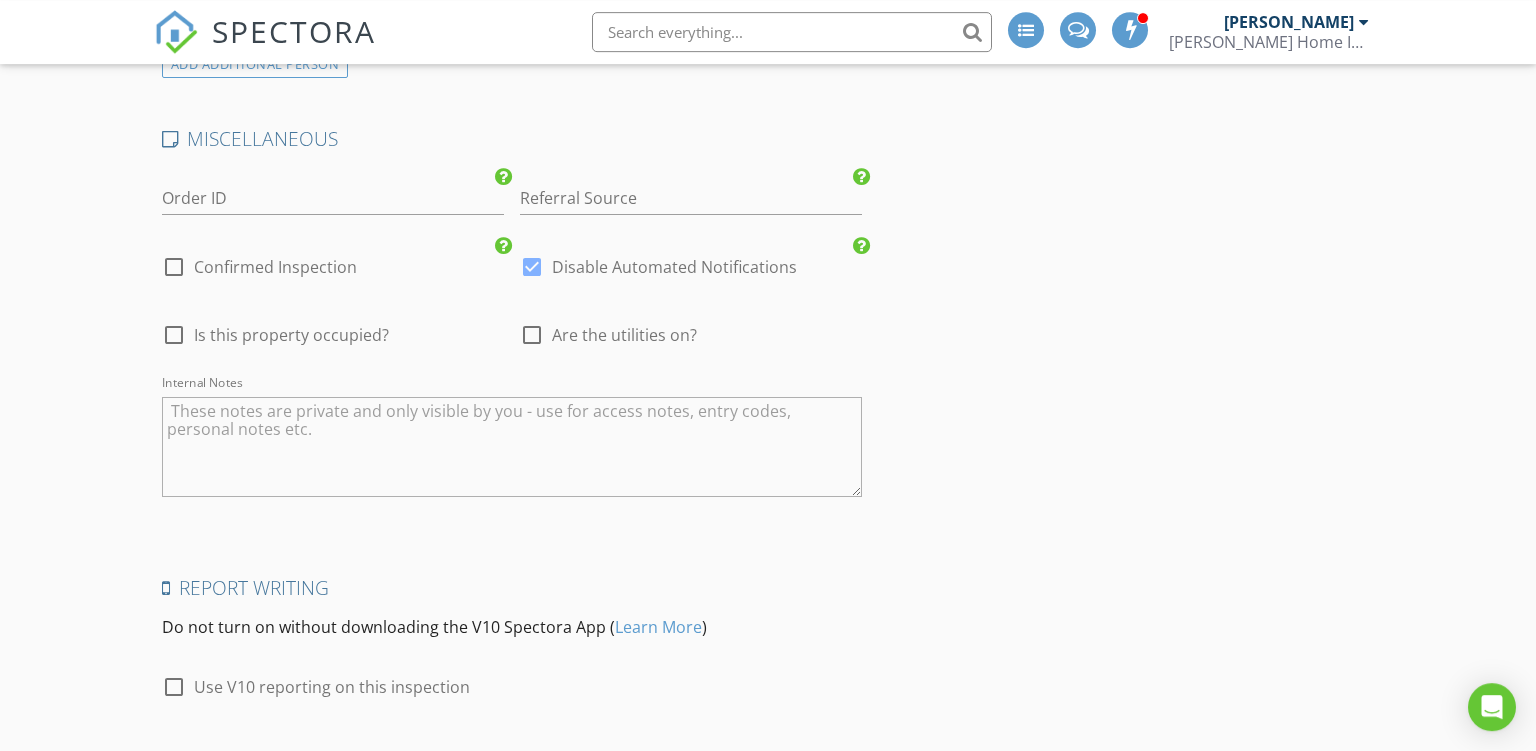 scroll, scrollTop: 3519, scrollLeft: 0, axis: vertical 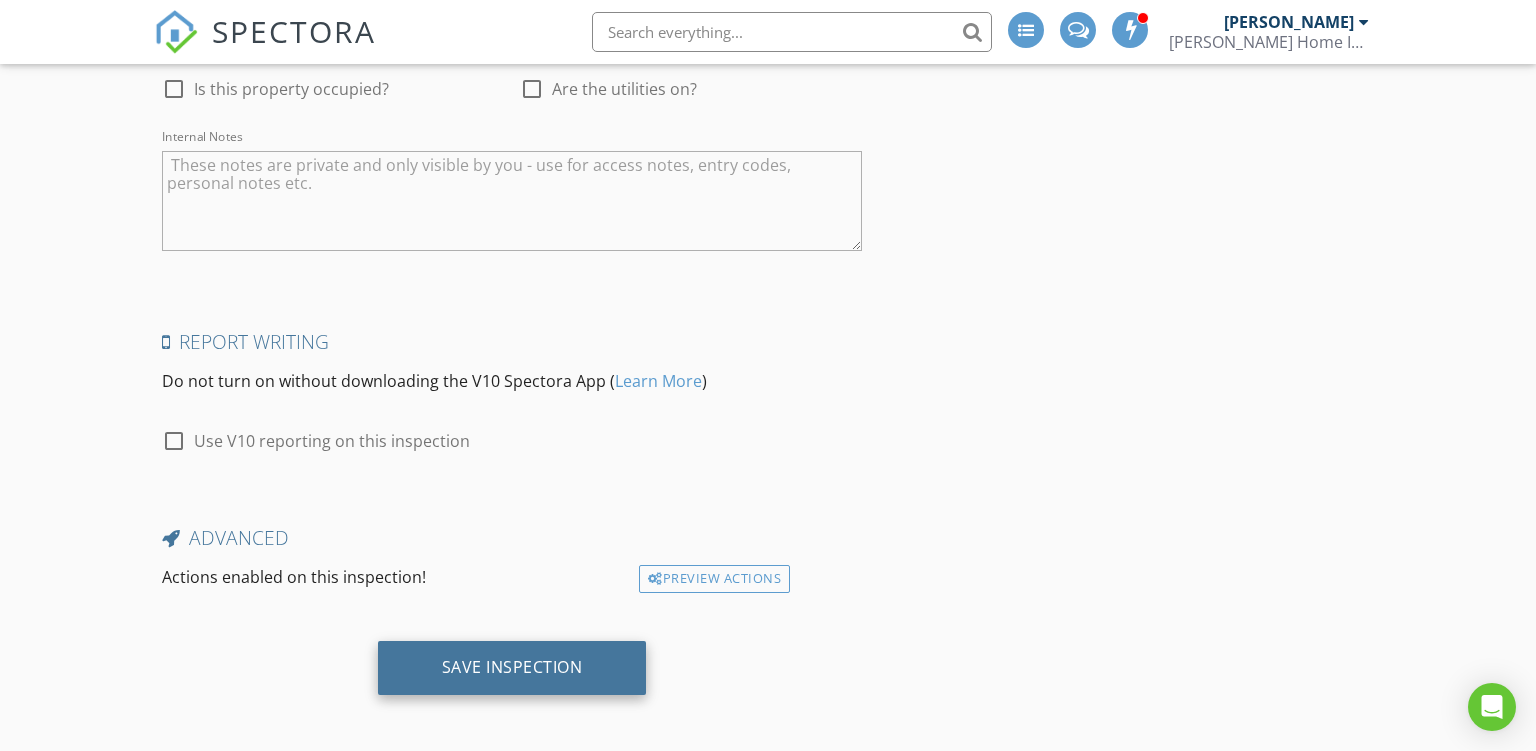 click on "Save Inspection" at bounding box center [512, 668] 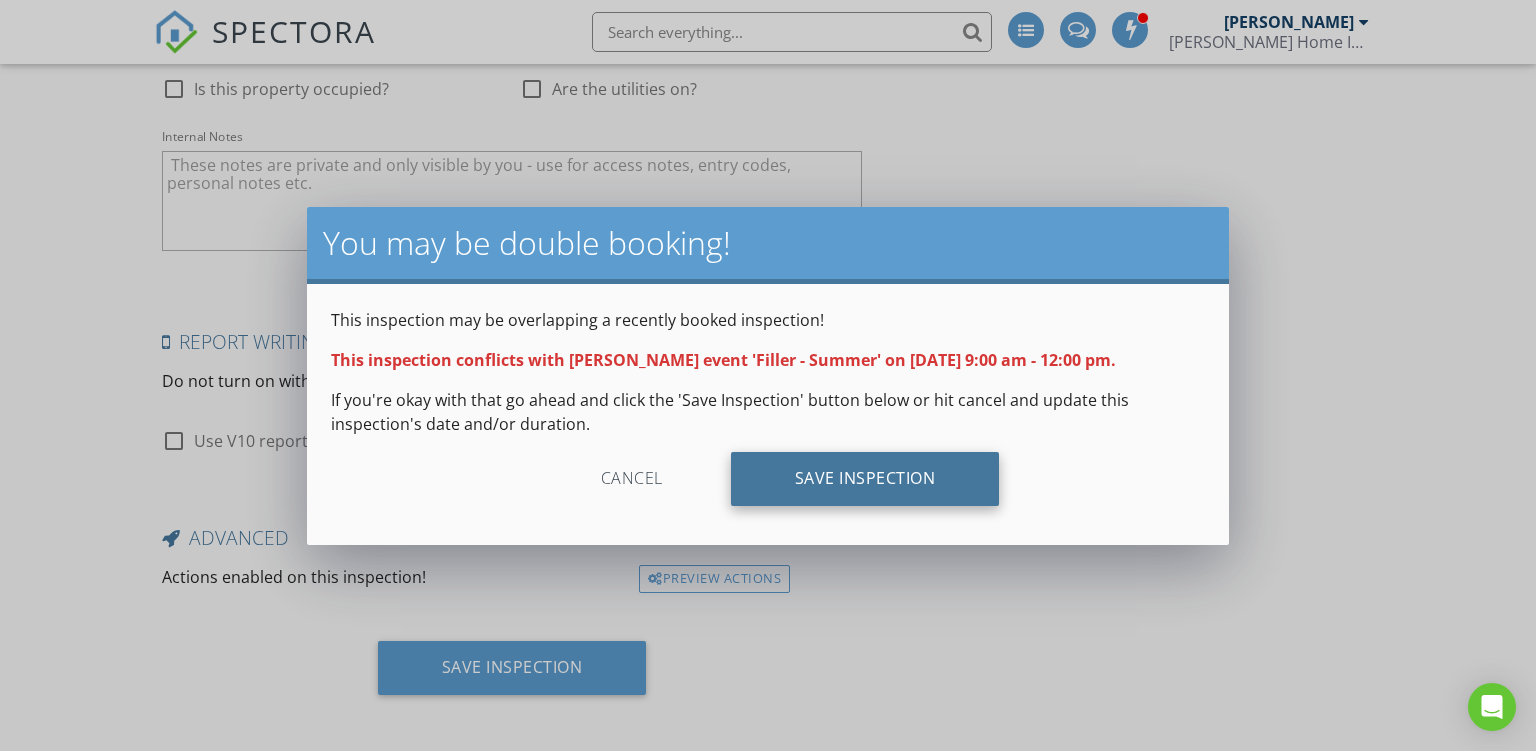 click on "Save Inspection" at bounding box center [865, 479] 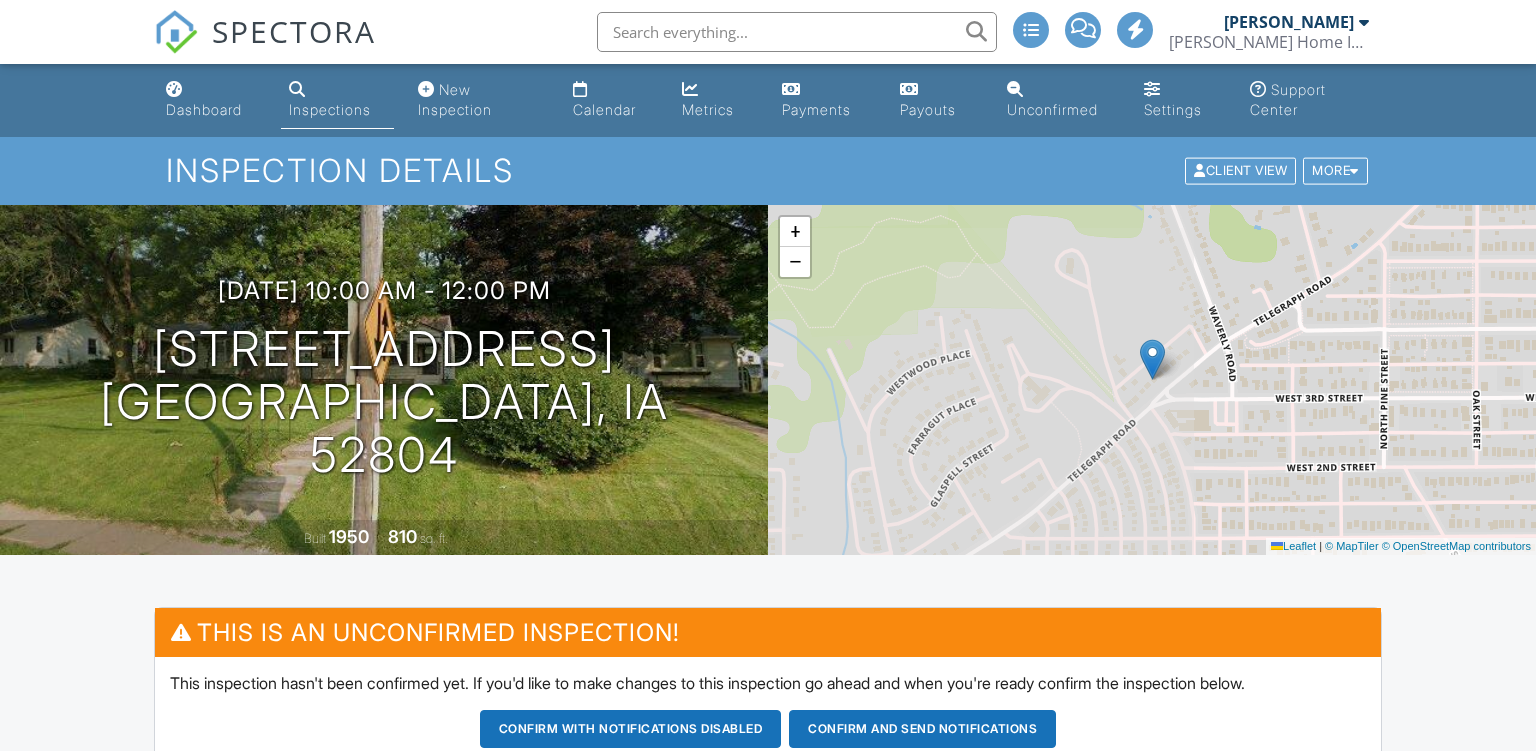 scroll, scrollTop: 0, scrollLeft: 0, axis: both 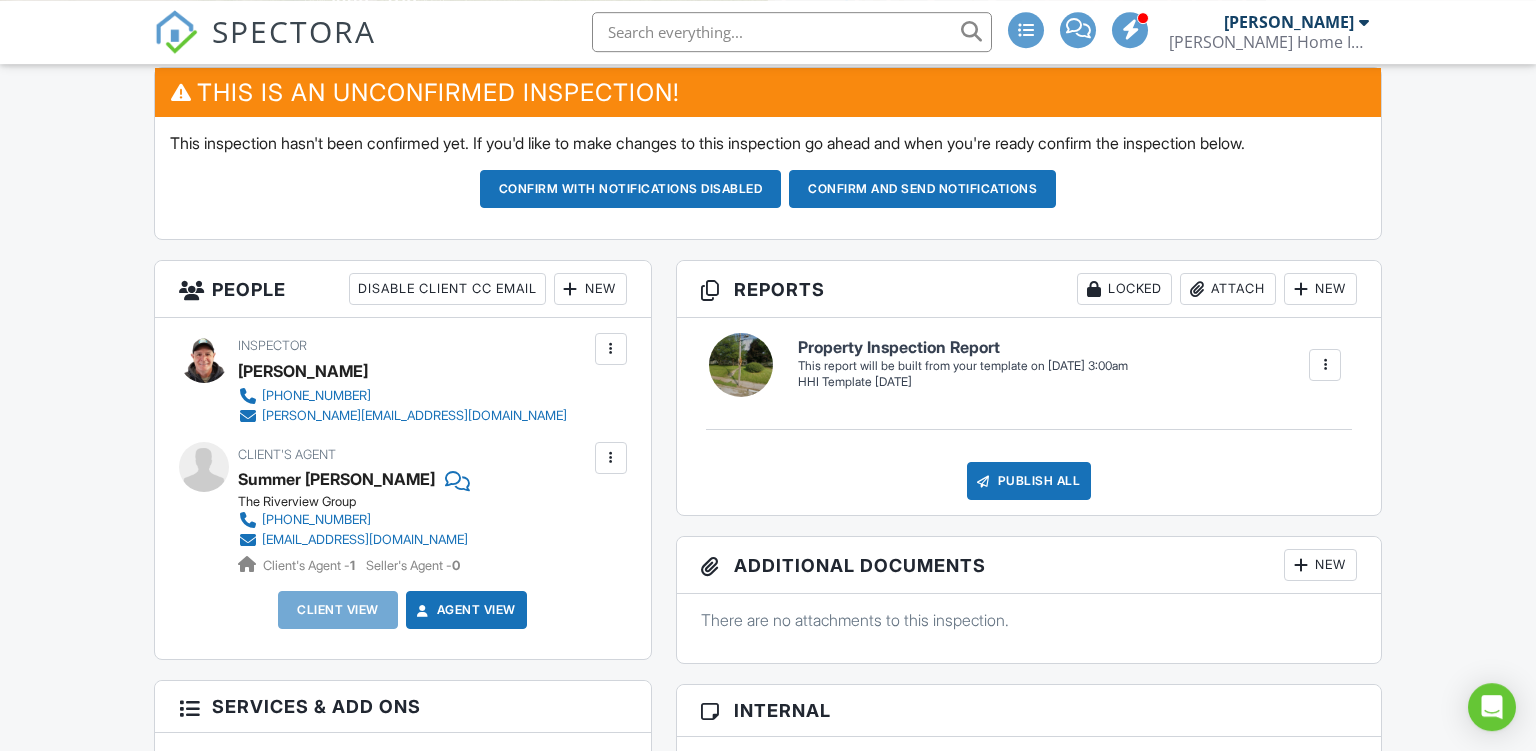 click at bounding box center (611, 458) 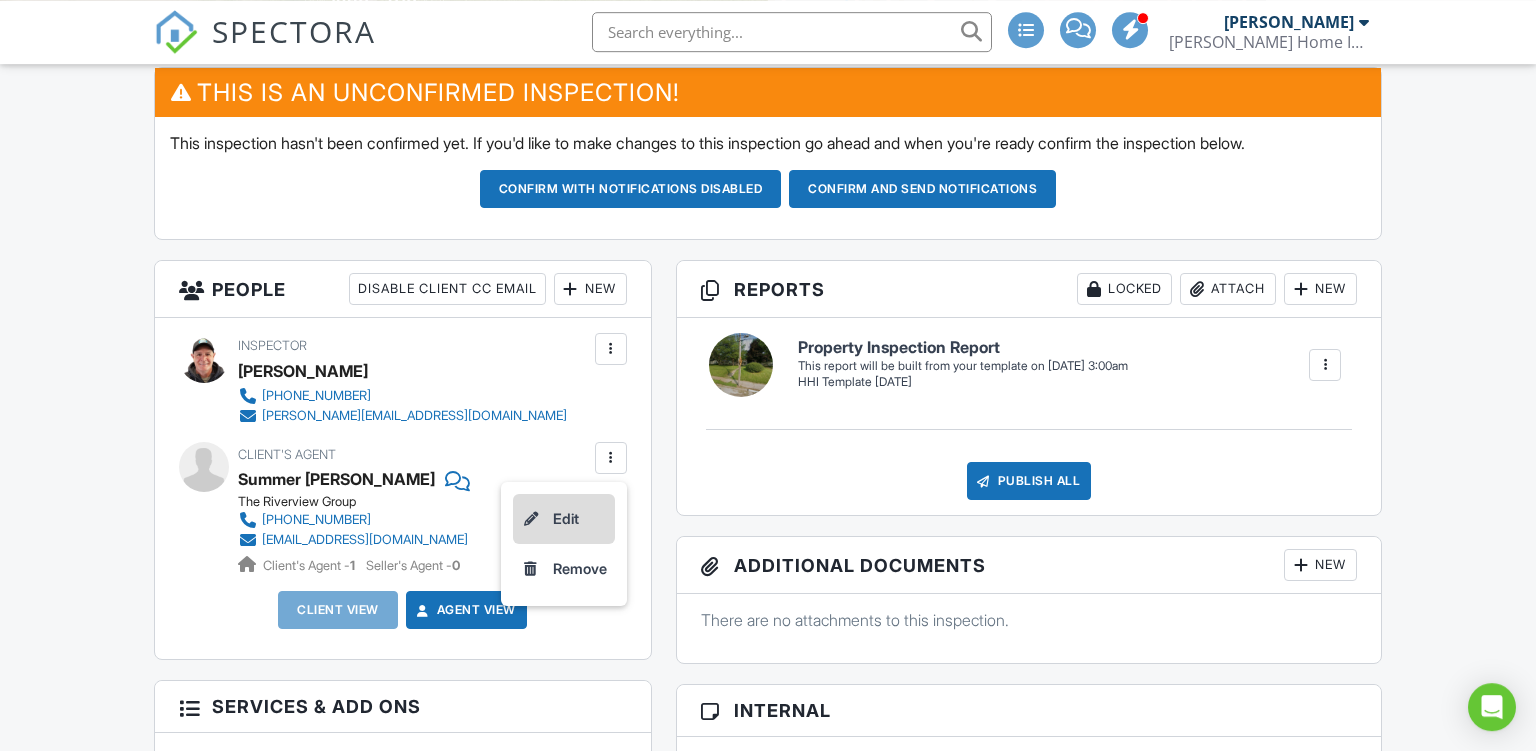 click on "Edit" at bounding box center (564, 519) 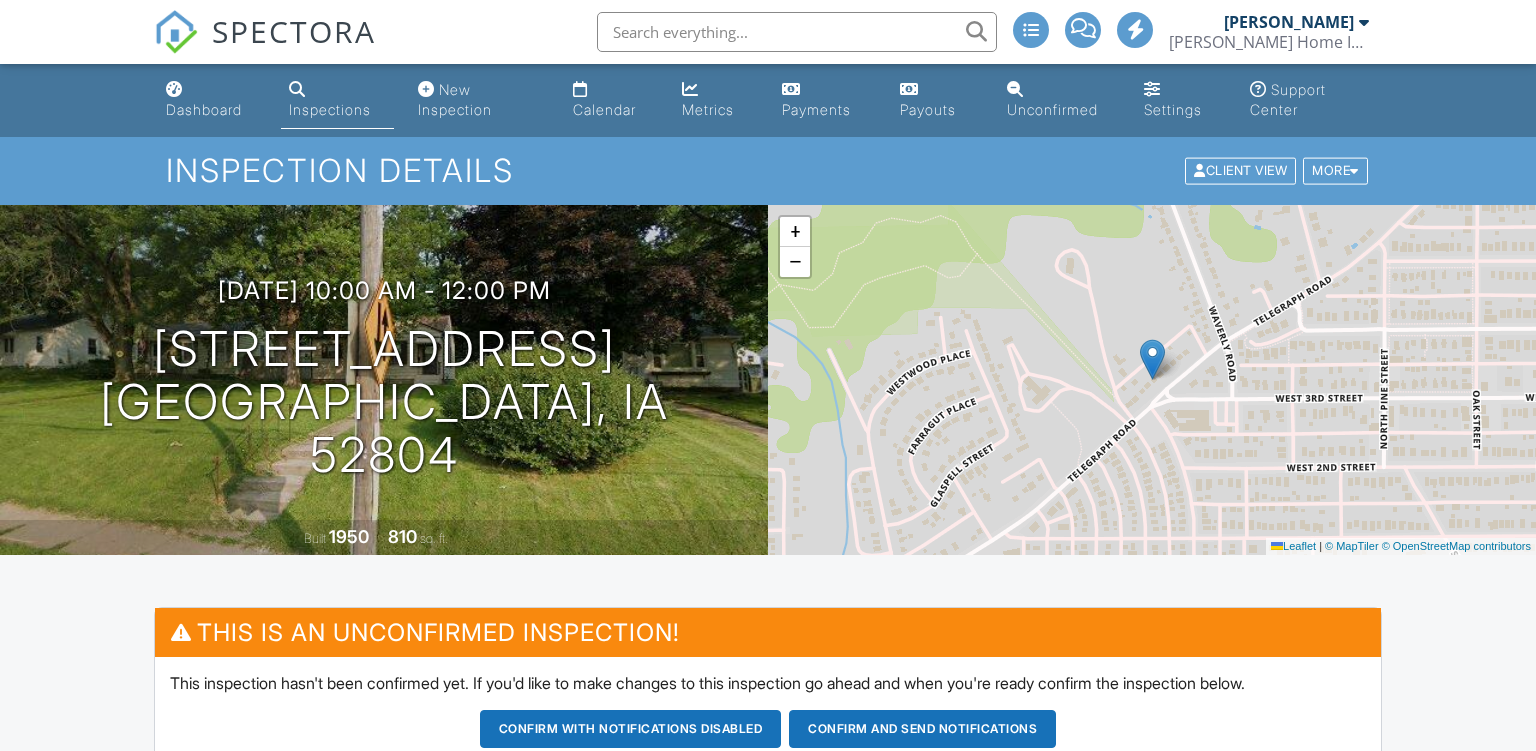 scroll, scrollTop: 0, scrollLeft: 0, axis: both 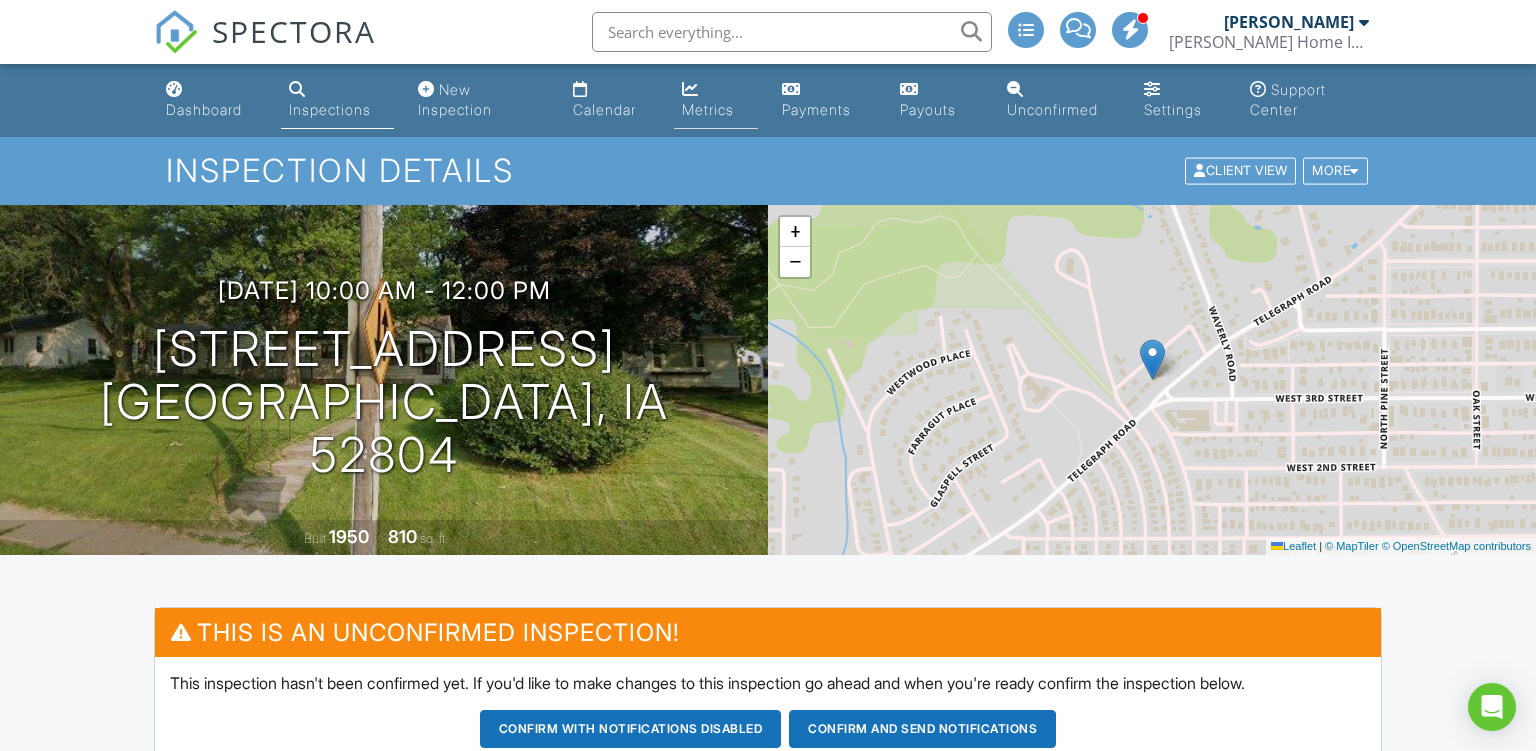 click on "Metrics" at bounding box center [716, 100] 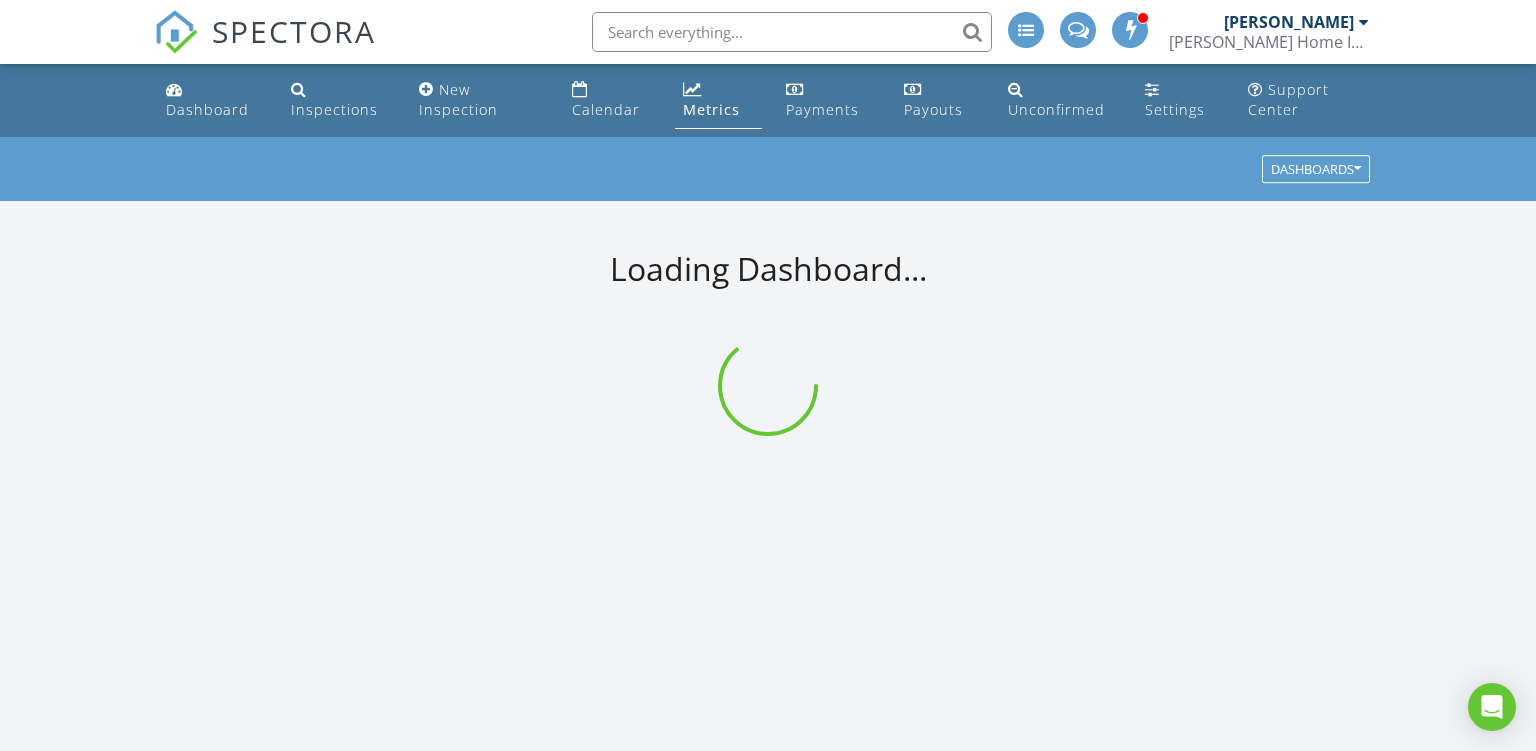 scroll, scrollTop: 0, scrollLeft: 0, axis: both 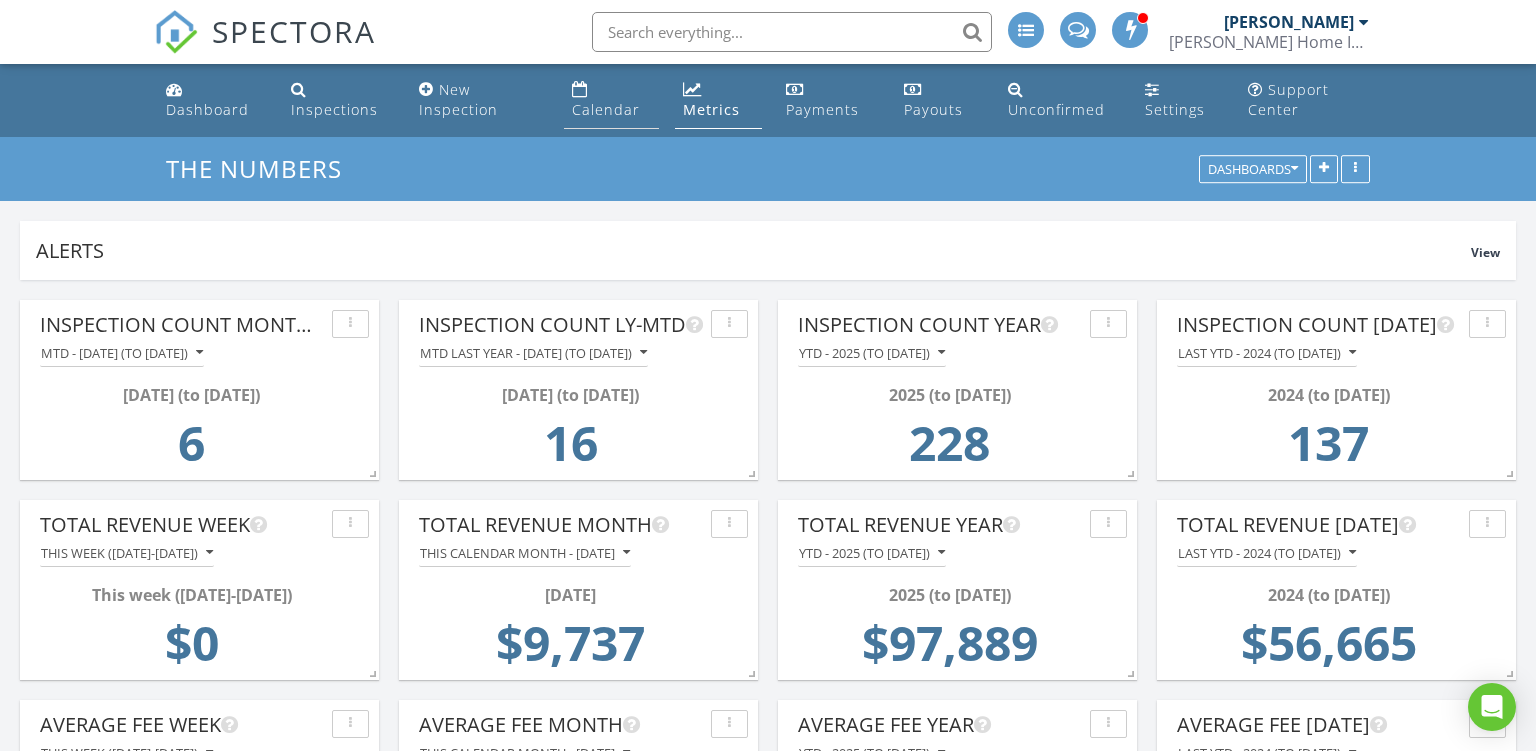 click on "Calendar" at bounding box center [606, 109] 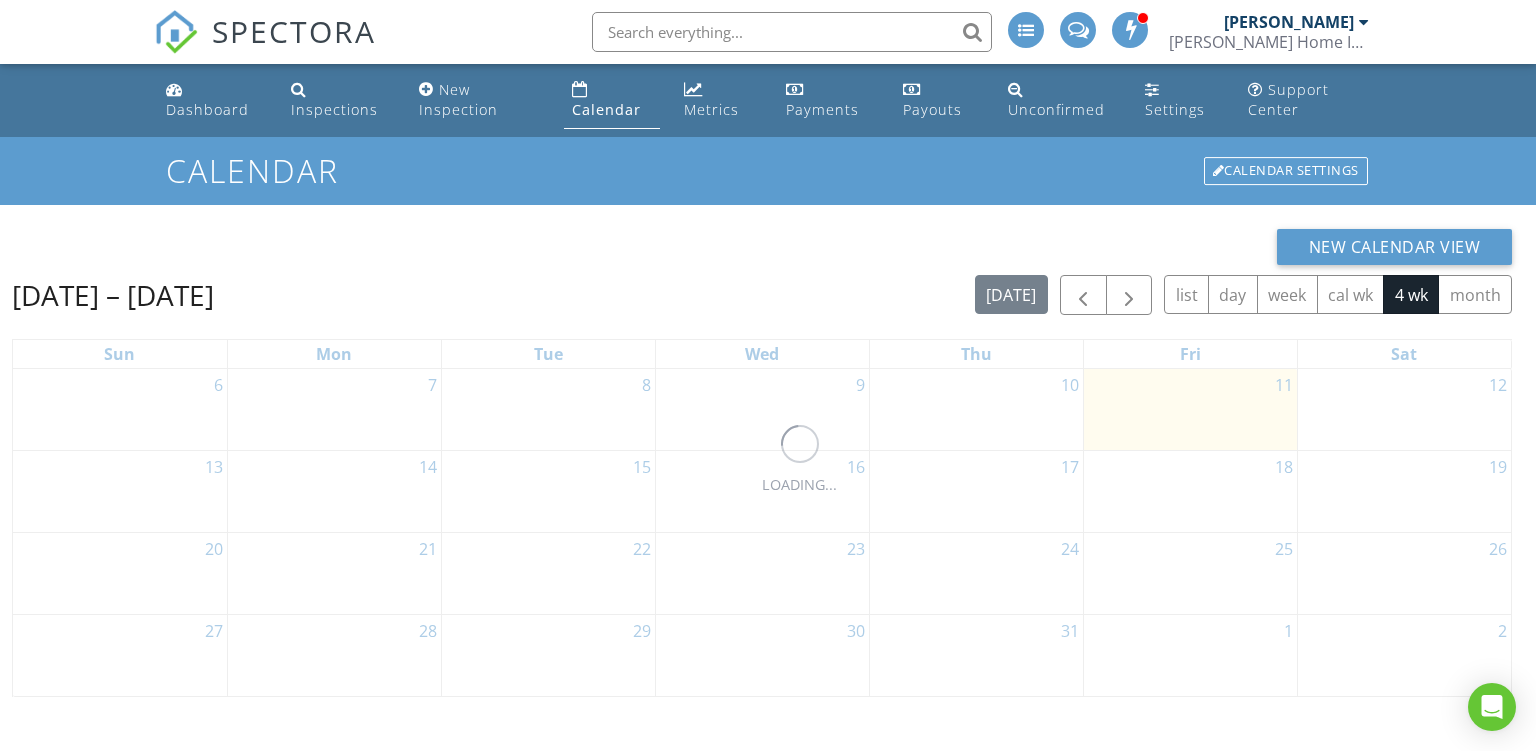 scroll, scrollTop: 0, scrollLeft: 0, axis: both 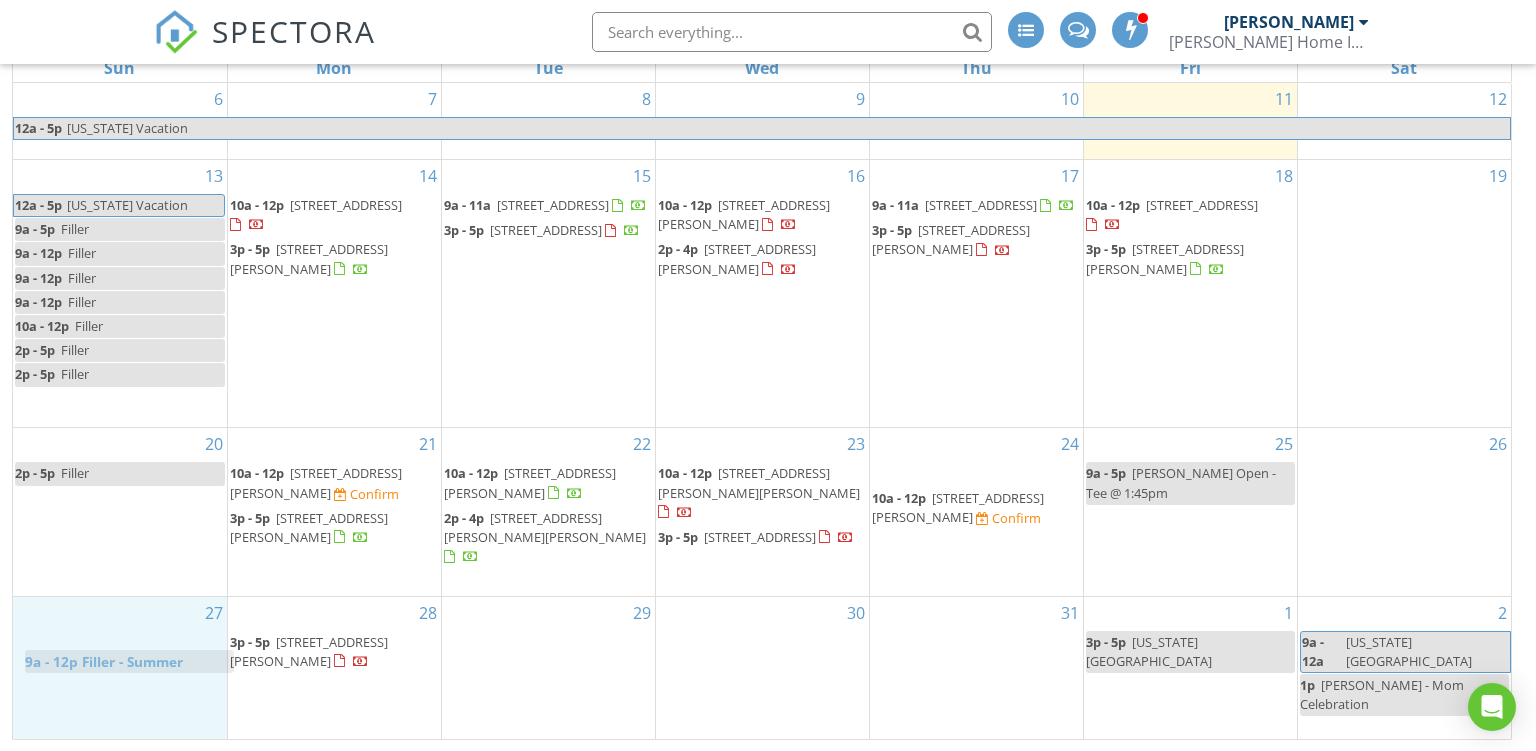 click on "SPECTORA
[PERSON_NAME]
[PERSON_NAME] Home Inspections
Role:
Inspector
Change Role
Dashboard
New Inspection
Inspections
Calendar
Template Editor
Contacts
Automations
Team
Metrics
Payments
Data Exports
Billing
Conversations
Tasks
Reporting
Advanced
Equipment
Settings
What's New
Sign Out
Change Active Role
Your account has more than one possible role. Please choose how you'd like to view the site:
Company/Agency
City
Role
Dashboard
Inspections
New Inspection
Calendar
Metrics
Payments
Payouts
Unconfirmed
Settings
Support Center
Calendar" at bounding box center (768, 233) 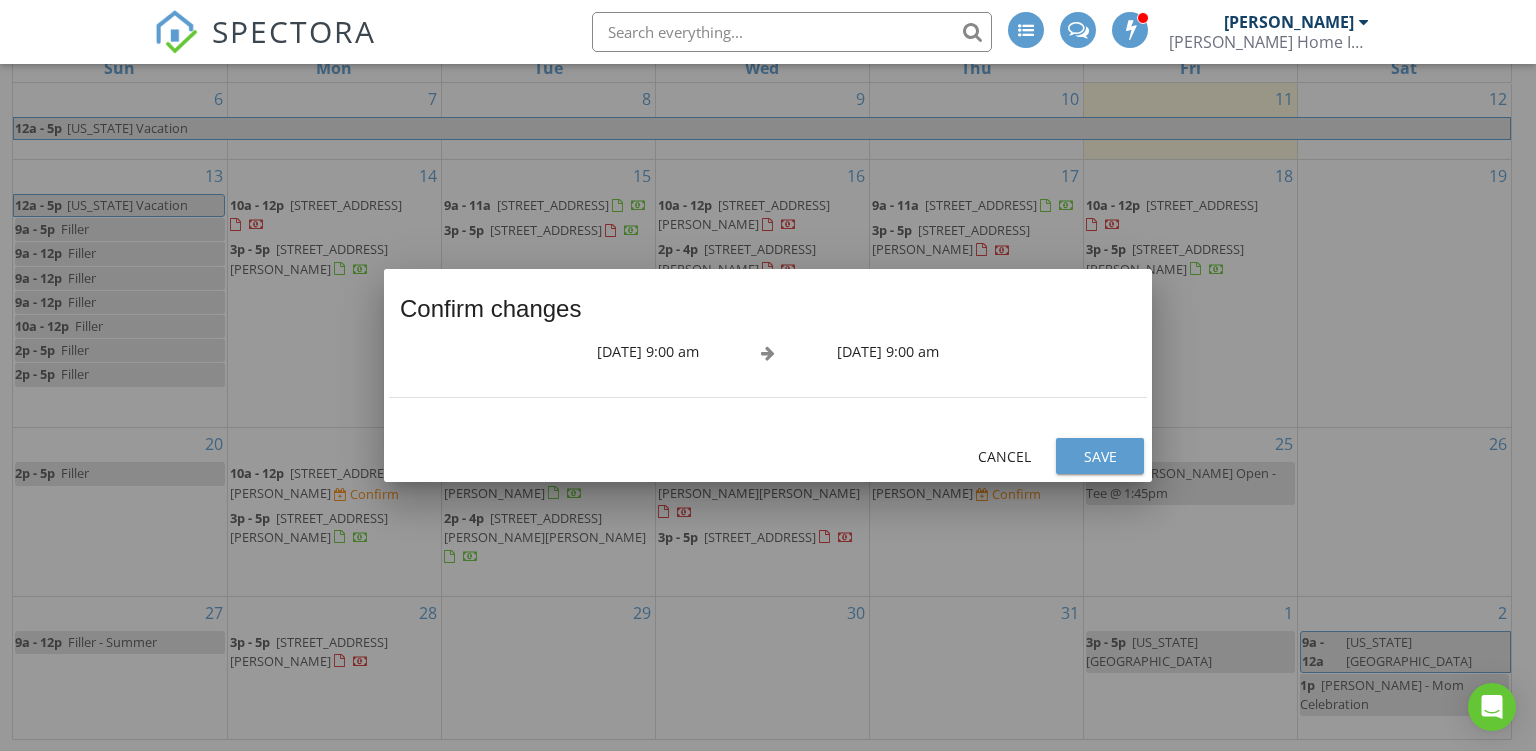 click on "Save" at bounding box center (1100, 456) 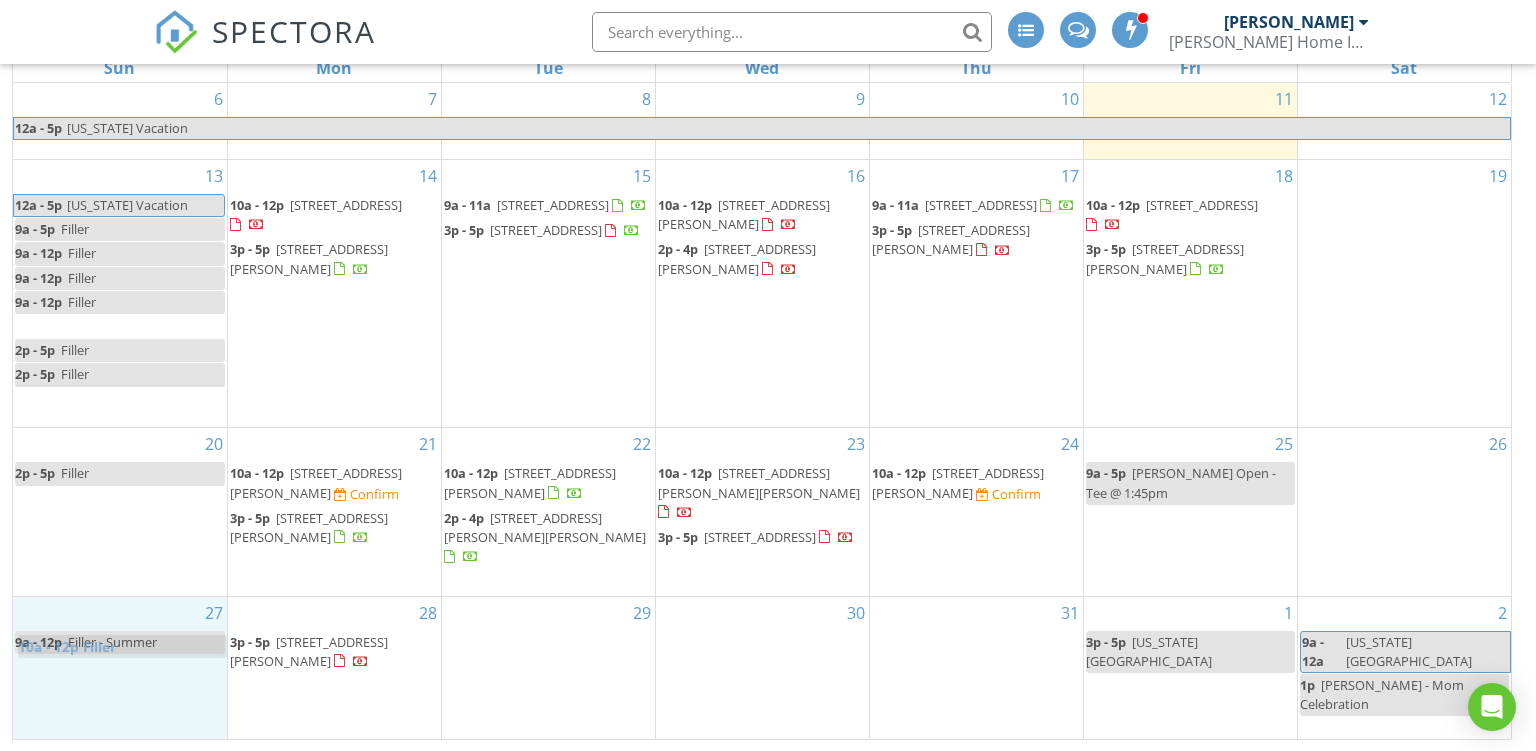 drag, startPoint x: 111, startPoint y: 337, endPoint x: 114, endPoint y: 650, distance: 313.01437 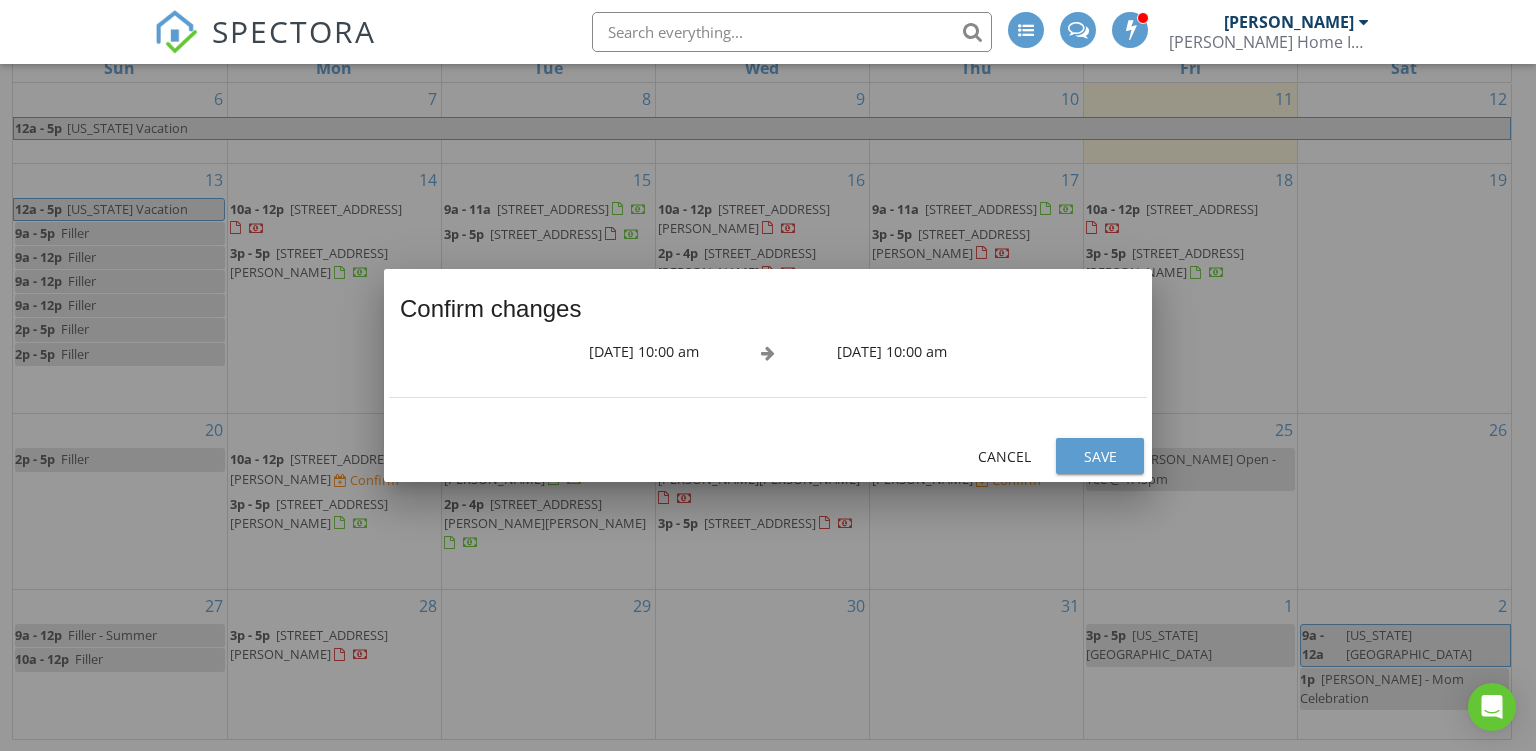 click on "Save" at bounding box center (1100, 456) 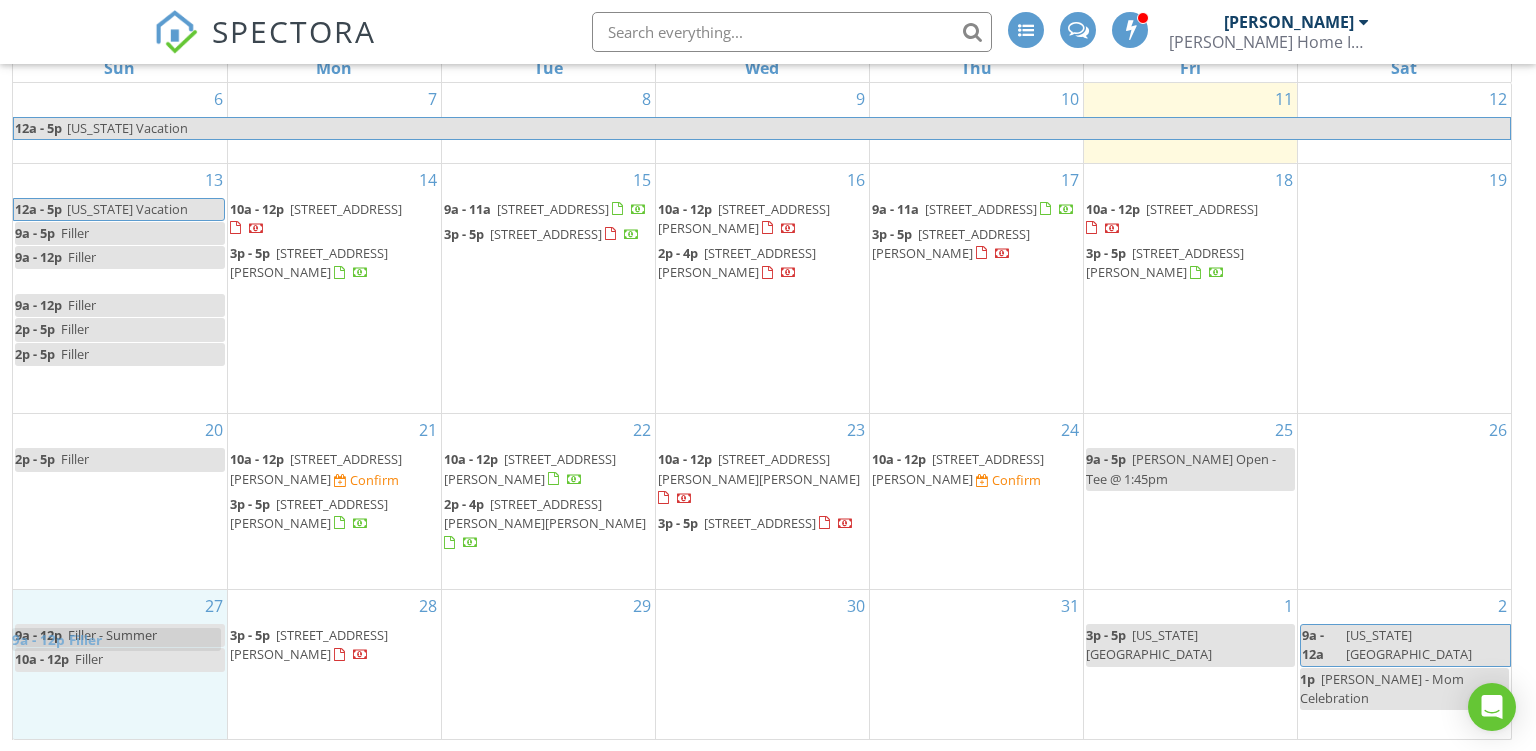 drag, startPoint x: 181, startPoint y: 278, endPoint x: 172, endPoint y: 638, distance: 360.1125 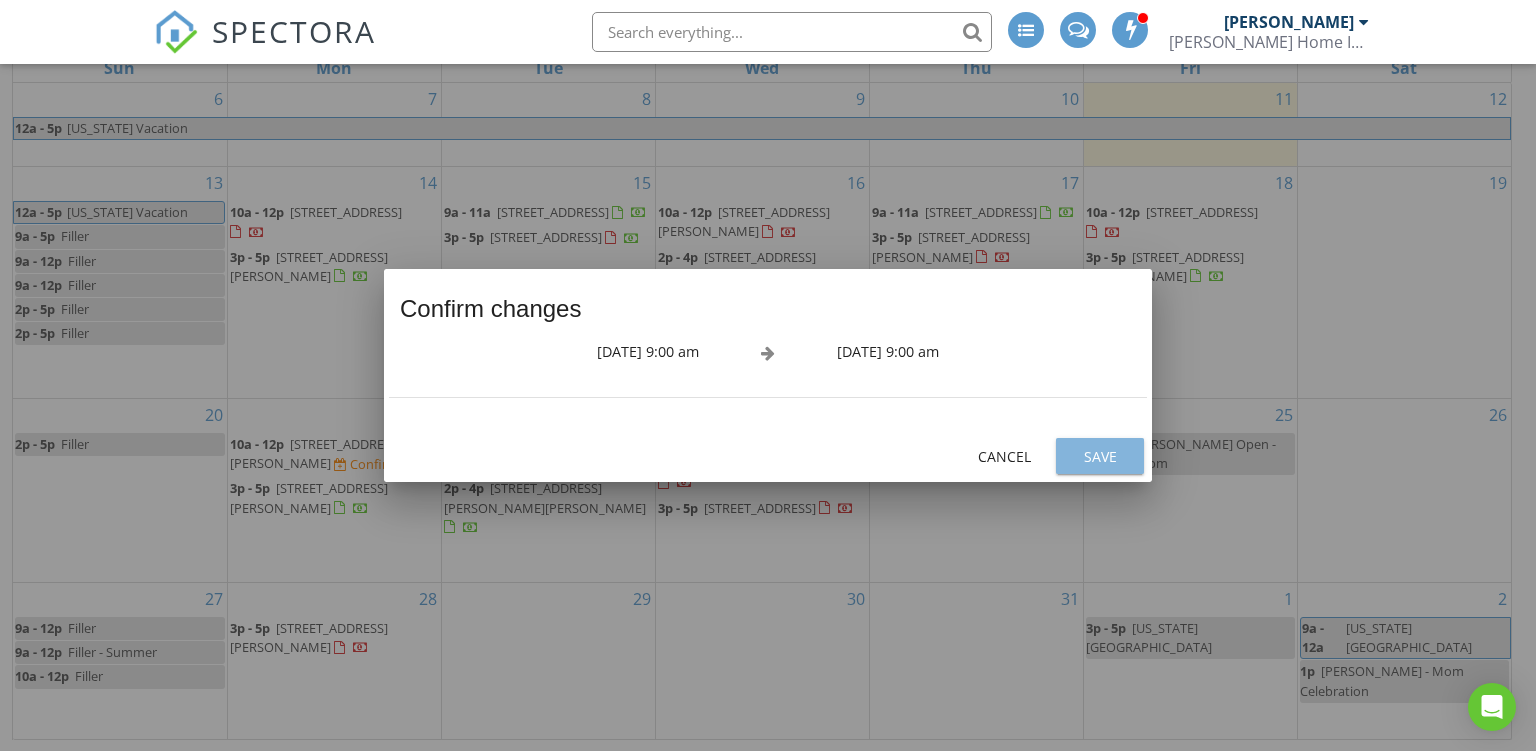 click on "Save" at bounding box center [1100, 456] 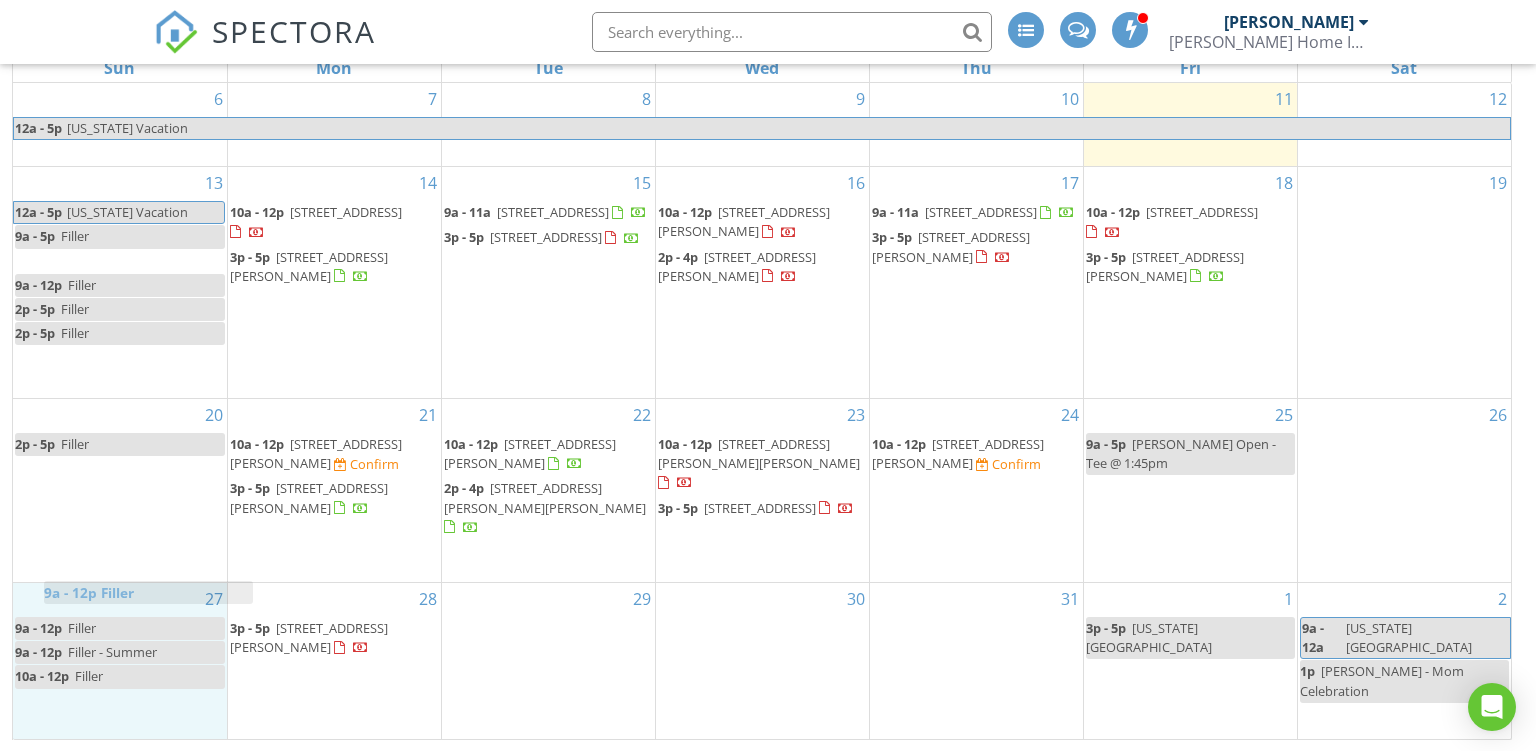 drag, startPoint x: 158, startPoint y: 273, endPoint x: 188, endPoint y: 628, distance: 356.26535 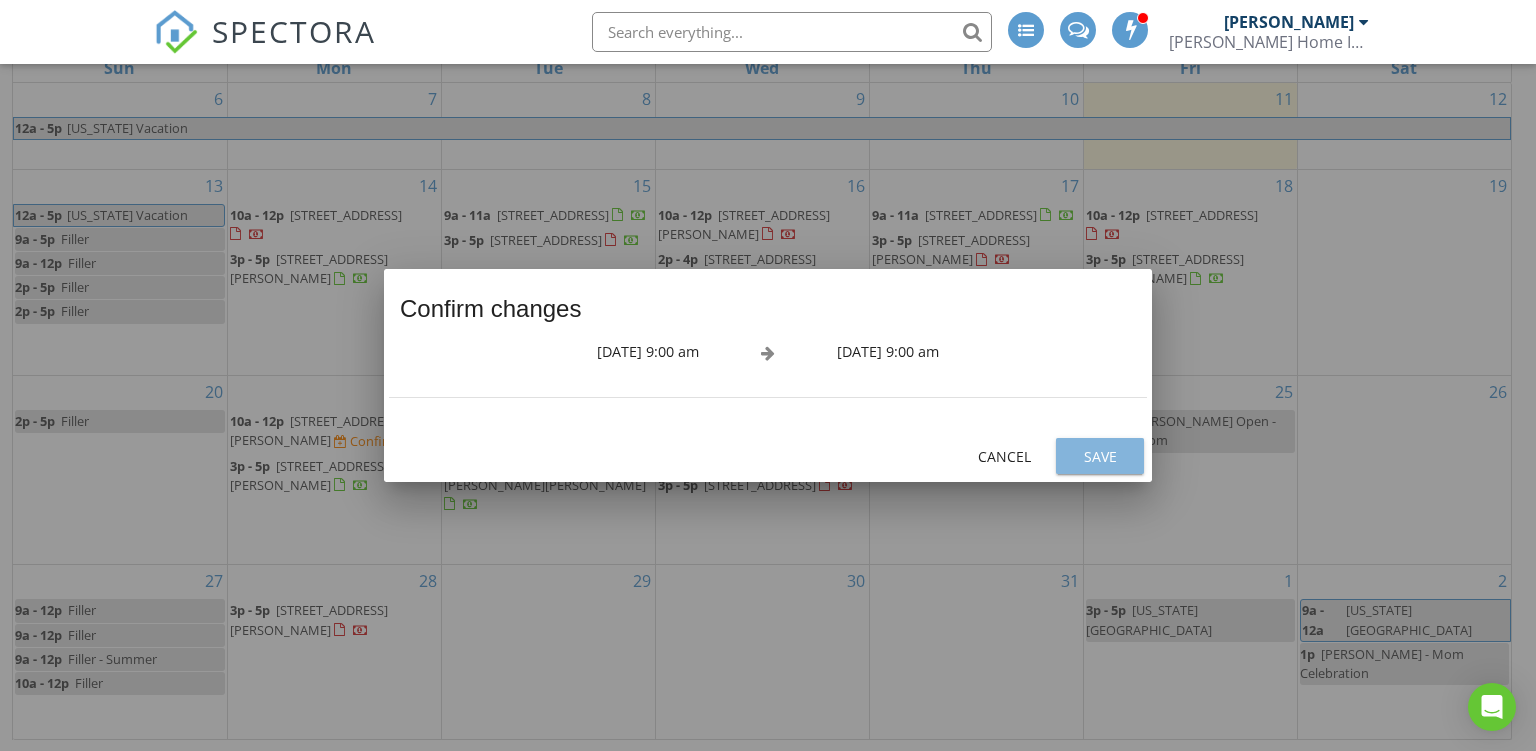 click on "Save" at bounding box center [1100, 456] 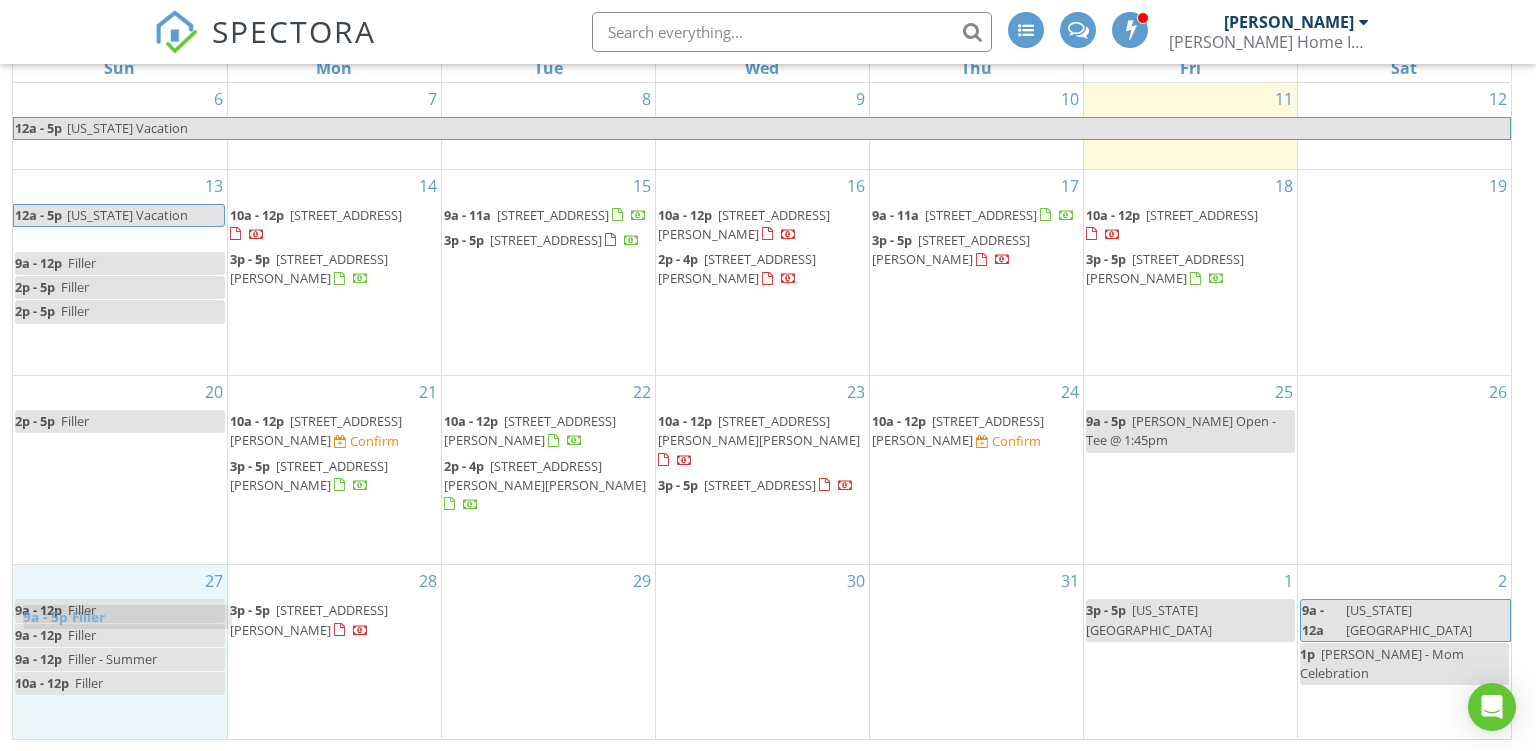 drag, startPoint x: 159, startPoint y: 250, endPoint x: 167, endPoint y: 626, distance: 376.08508 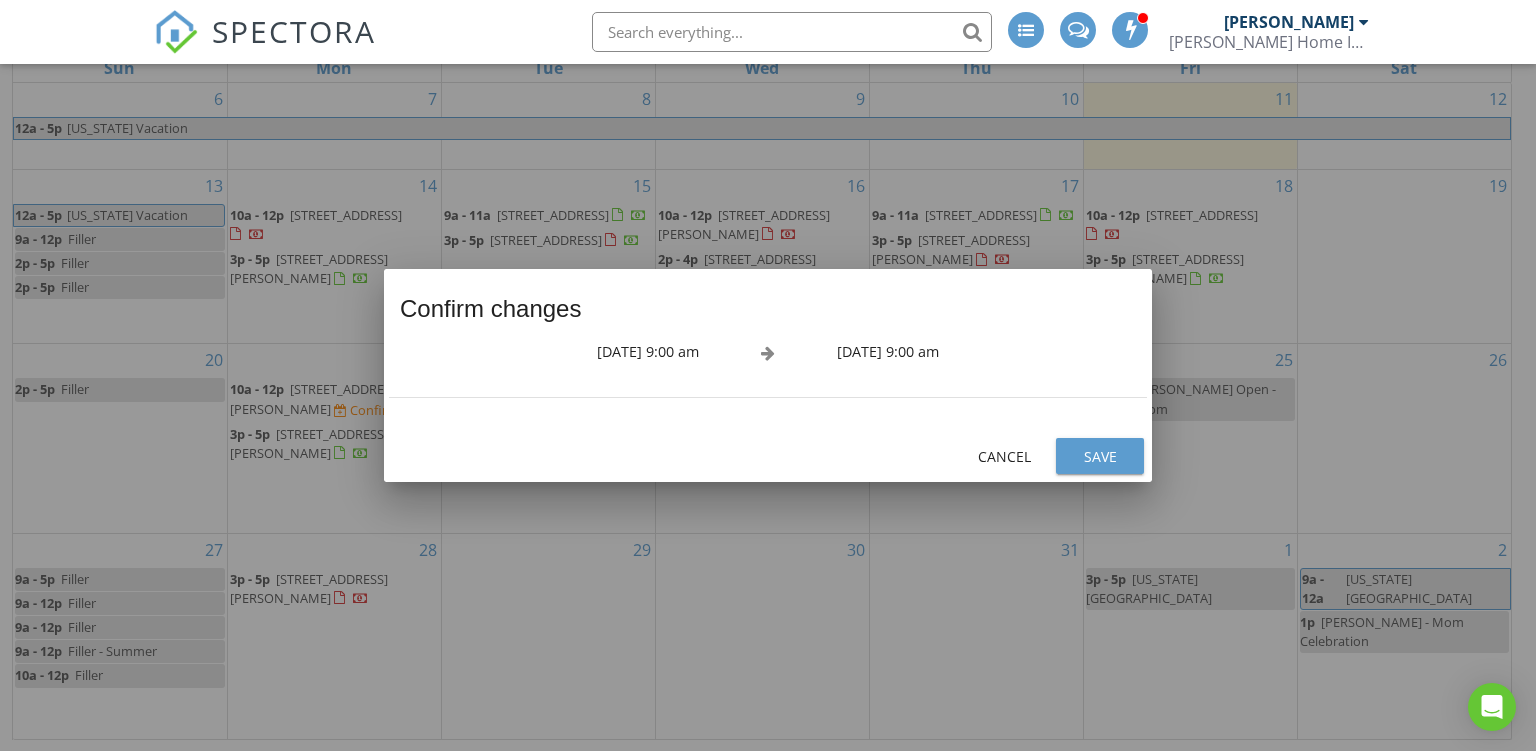 click on "Save" at bounding box center (1100, 456) 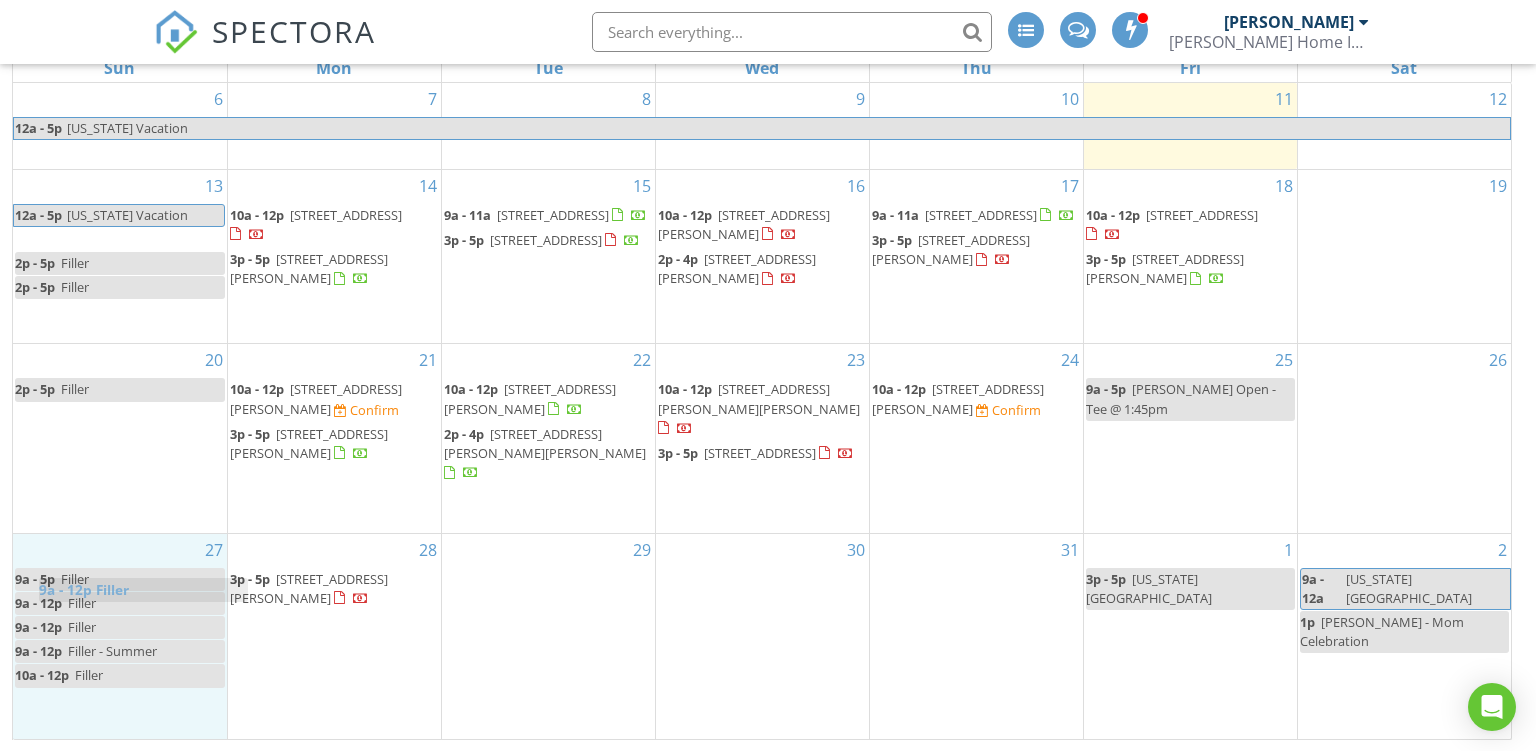 drag, startPoint x: 126, startPoint y: 234, endPoint x: 144, endPoint y: 596, distance: 362.44724 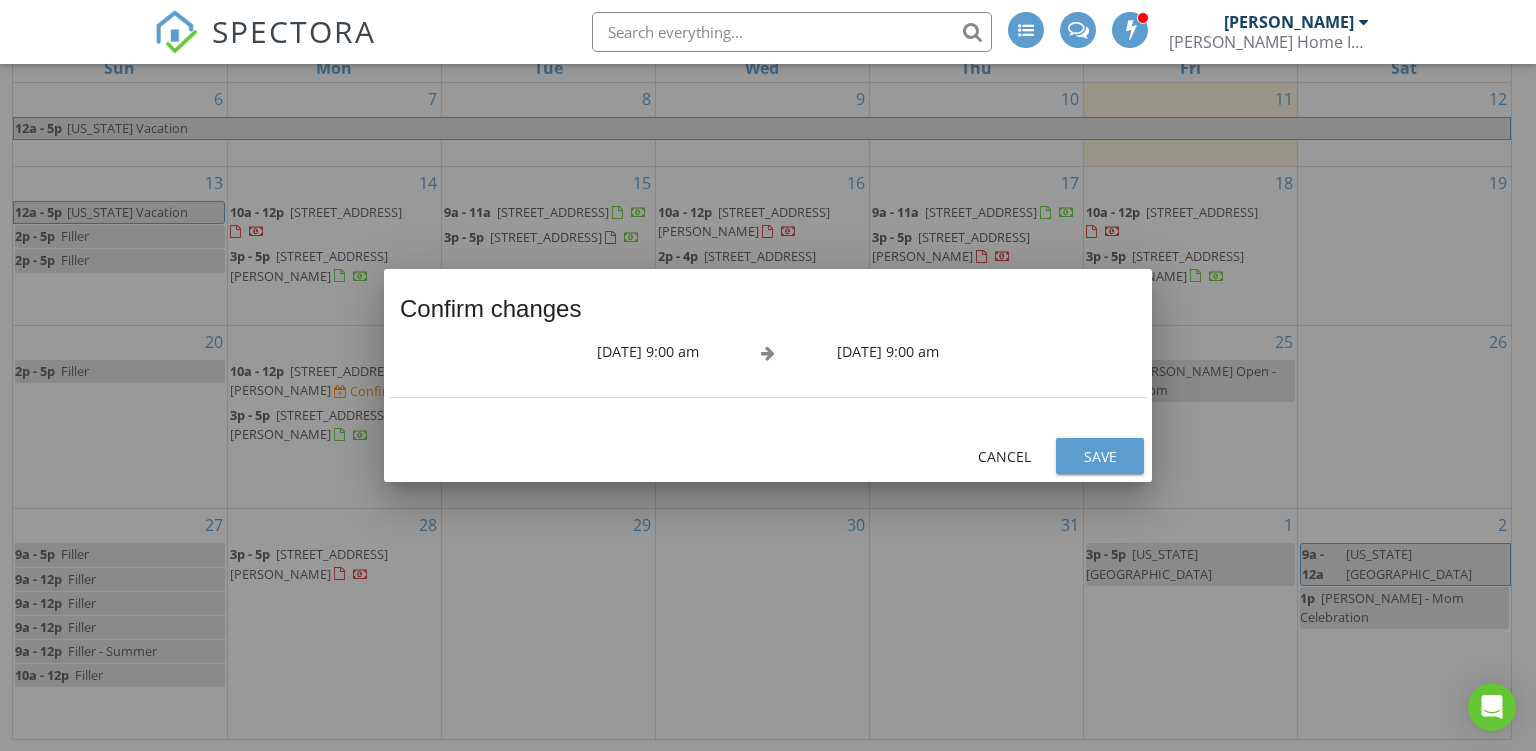 click on "Save" at bounding box center (1100, 456) 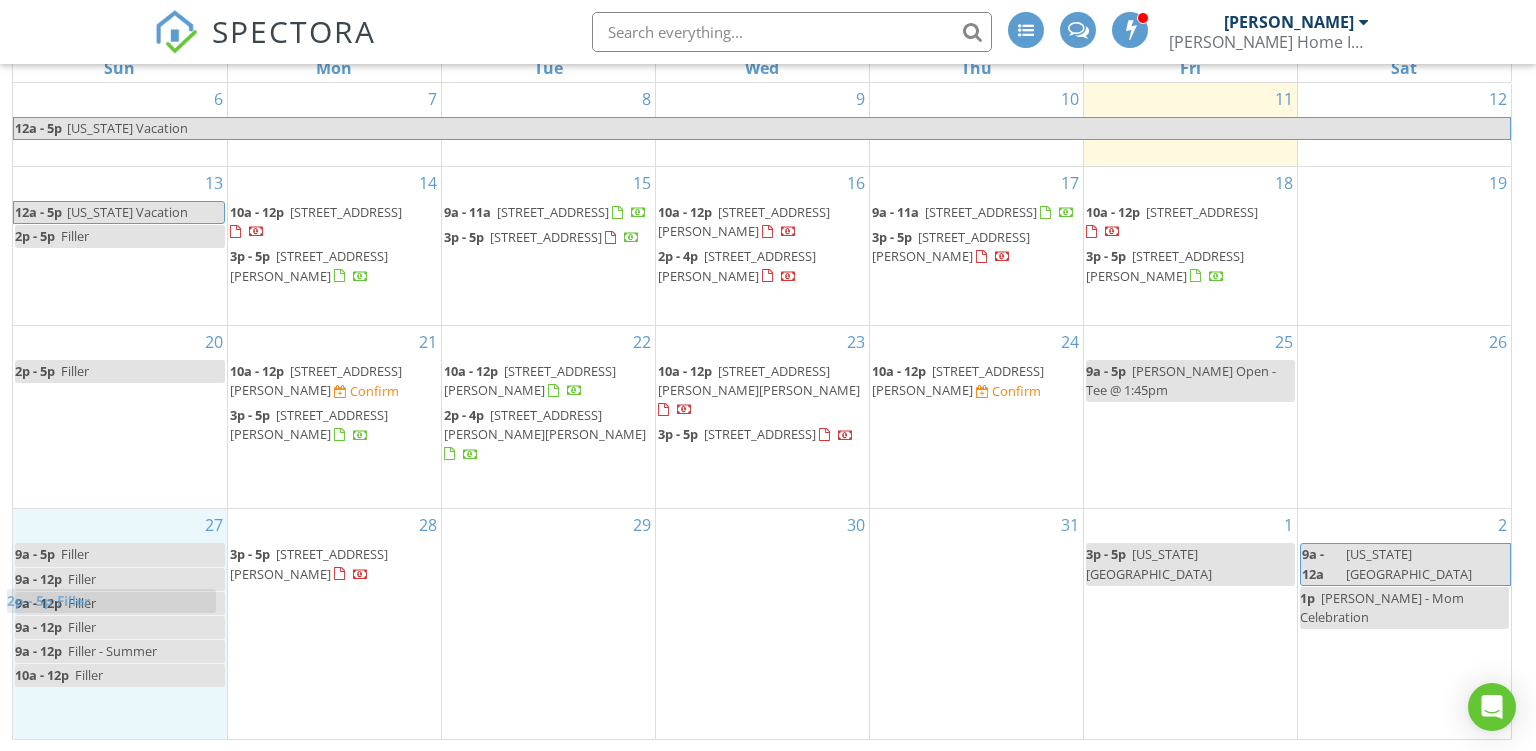 drag, startPoint x: 161, startPoint y: 253, endPoint x: 153, endPoint y: 593, distance: 340.09412 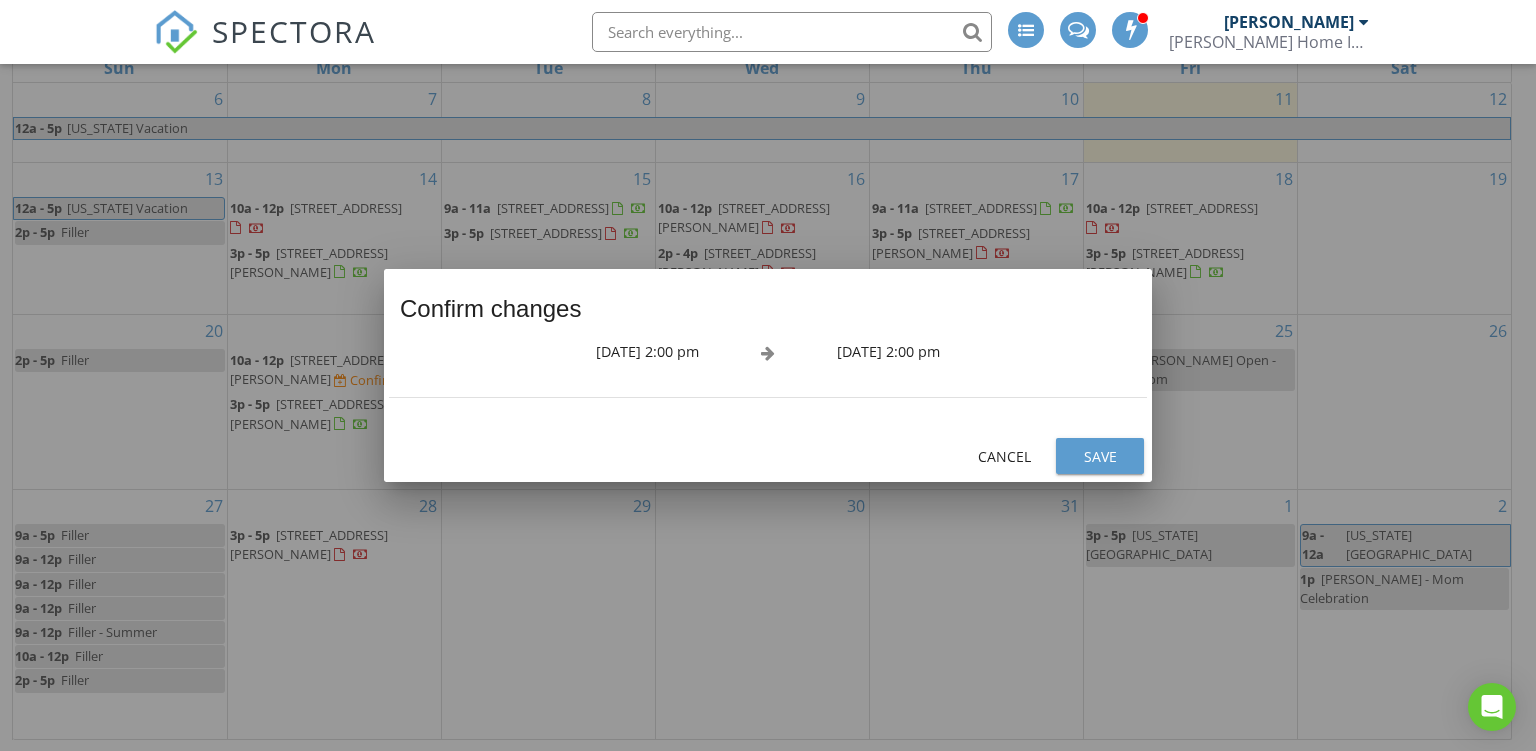 click on "Save" at bounding box center (1100, 456) 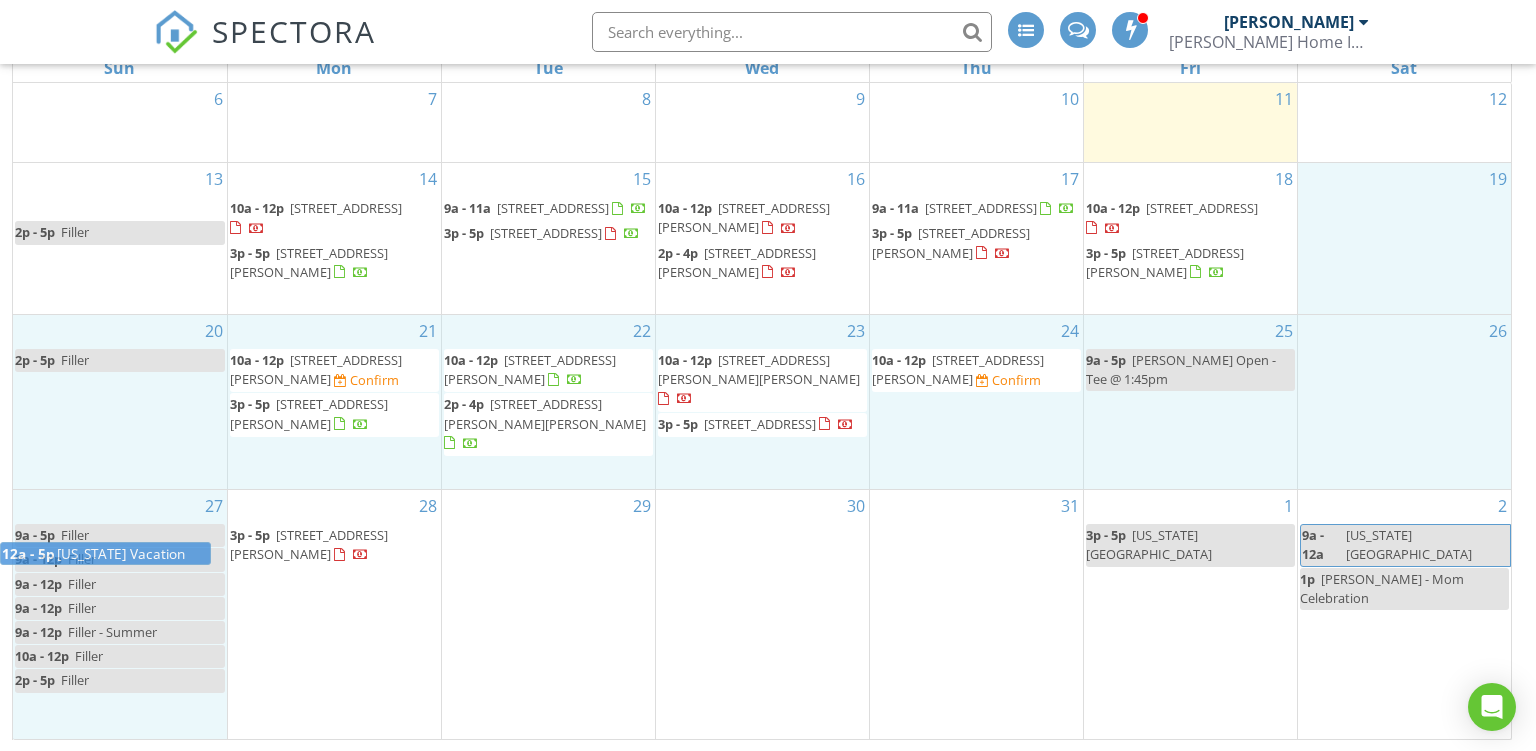 click on "SPECTORA
[PERSON_NAME]
[PERSON_NAME] Home Inspections
Role:
Inspector
Change Role
Dashboard
New Inspection
Inspections
Calendar
Template Editor
Contacts
Automations
Team
Metrics
Payments
Data Exports
Billing
Conversations
Tasks
Reporting
Advanced
Equipment
Settings
What's New
Sign Out
Change Active Role
Your account has more than one possible role. Please choose how you'd like to view the site:
Company/Agency
City
Role
Dashboard
Inspections
New Inspection
Calendar
Metrics
Payments
Payouts
Unconfirmed
Settings
Support Center
Calendar" at bounding box center (768, 233) 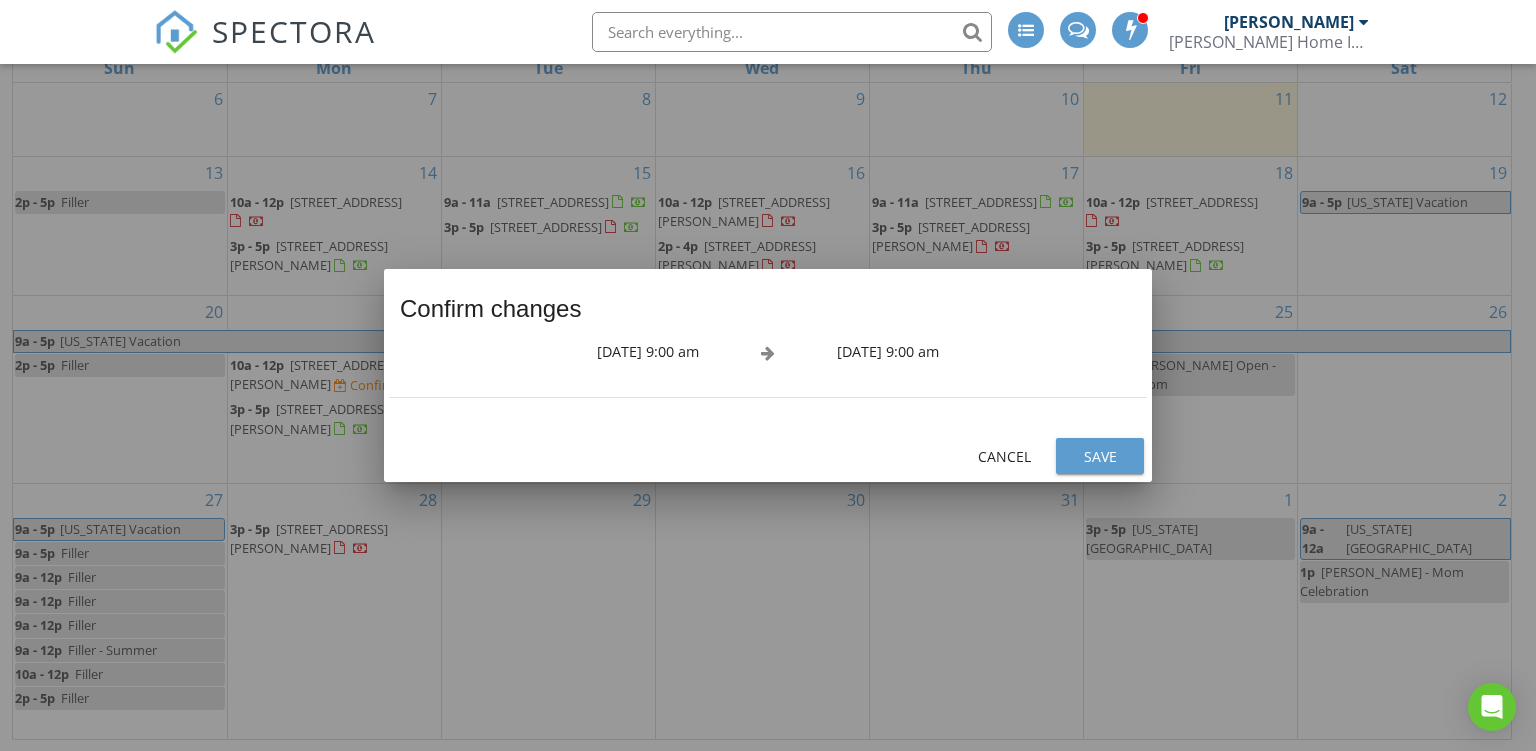 click on "Cancel     Save" at bounding box center [768, 456] 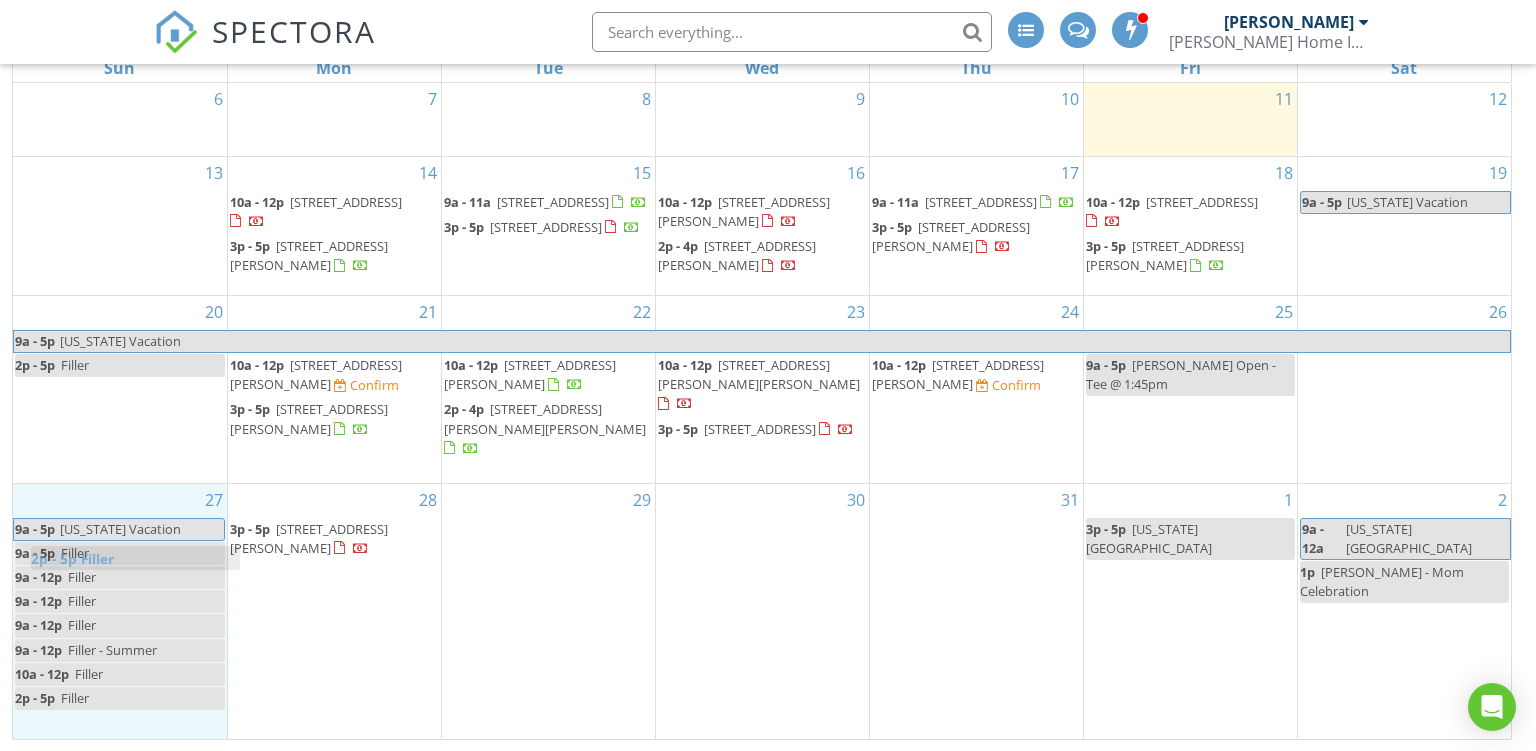 drag, startPoint x: 89, startPoint y: 206, endPoint x: 105, endPoint y: 561, distance: 355.36038 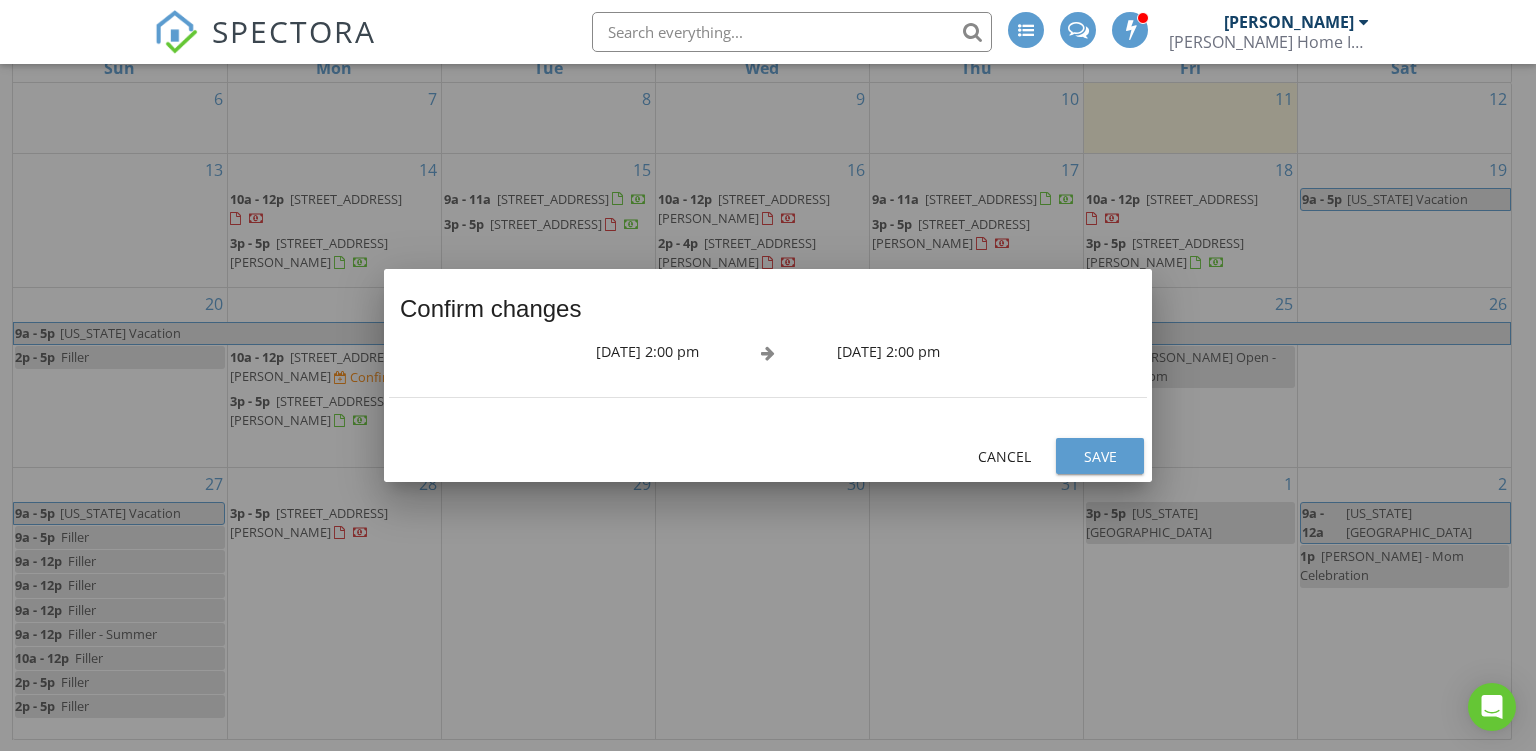 click on "Save" at bounding box center [1100, 456] 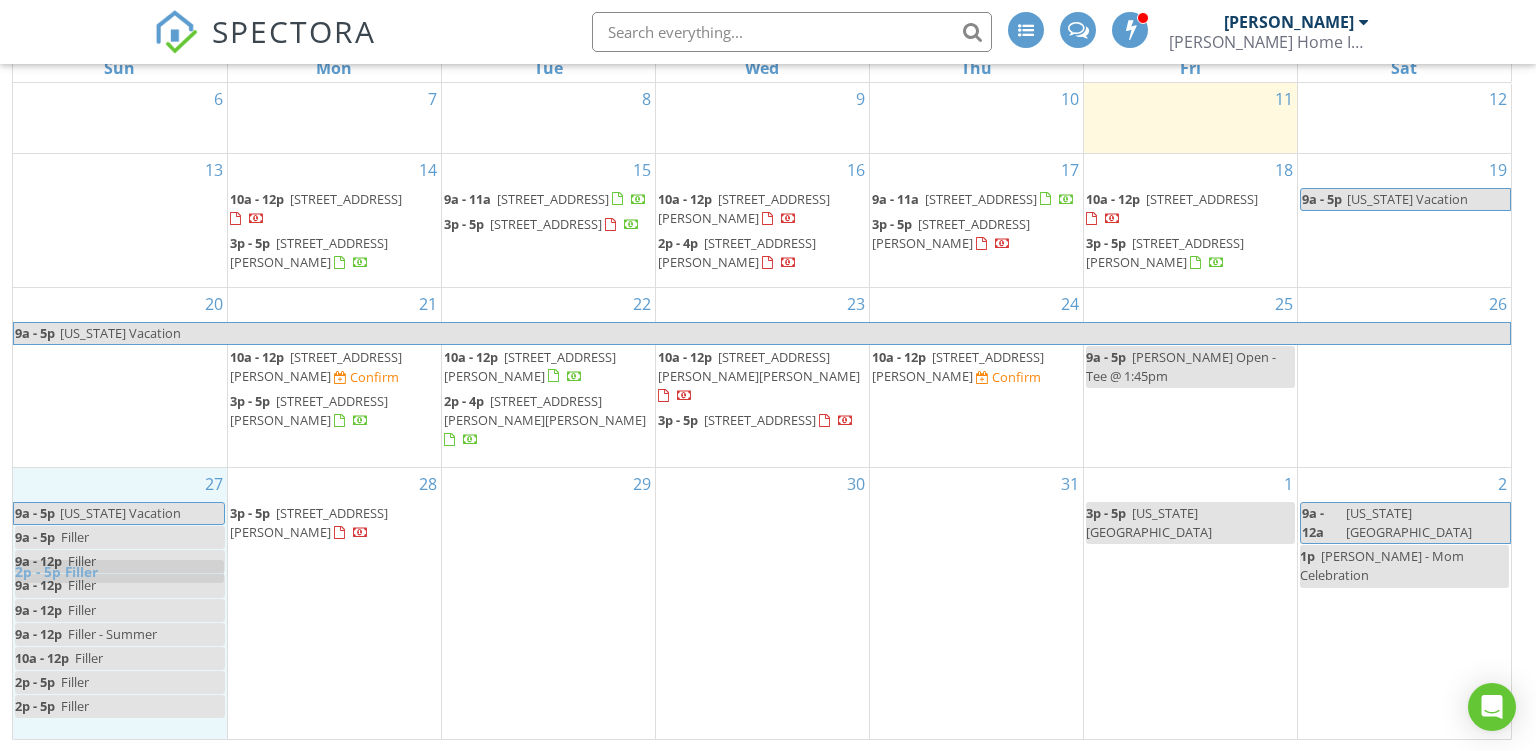 drag, startPoint x: 122, startPoint y: 367, endPoint x: 122, endPoint y: 577, distance: 210 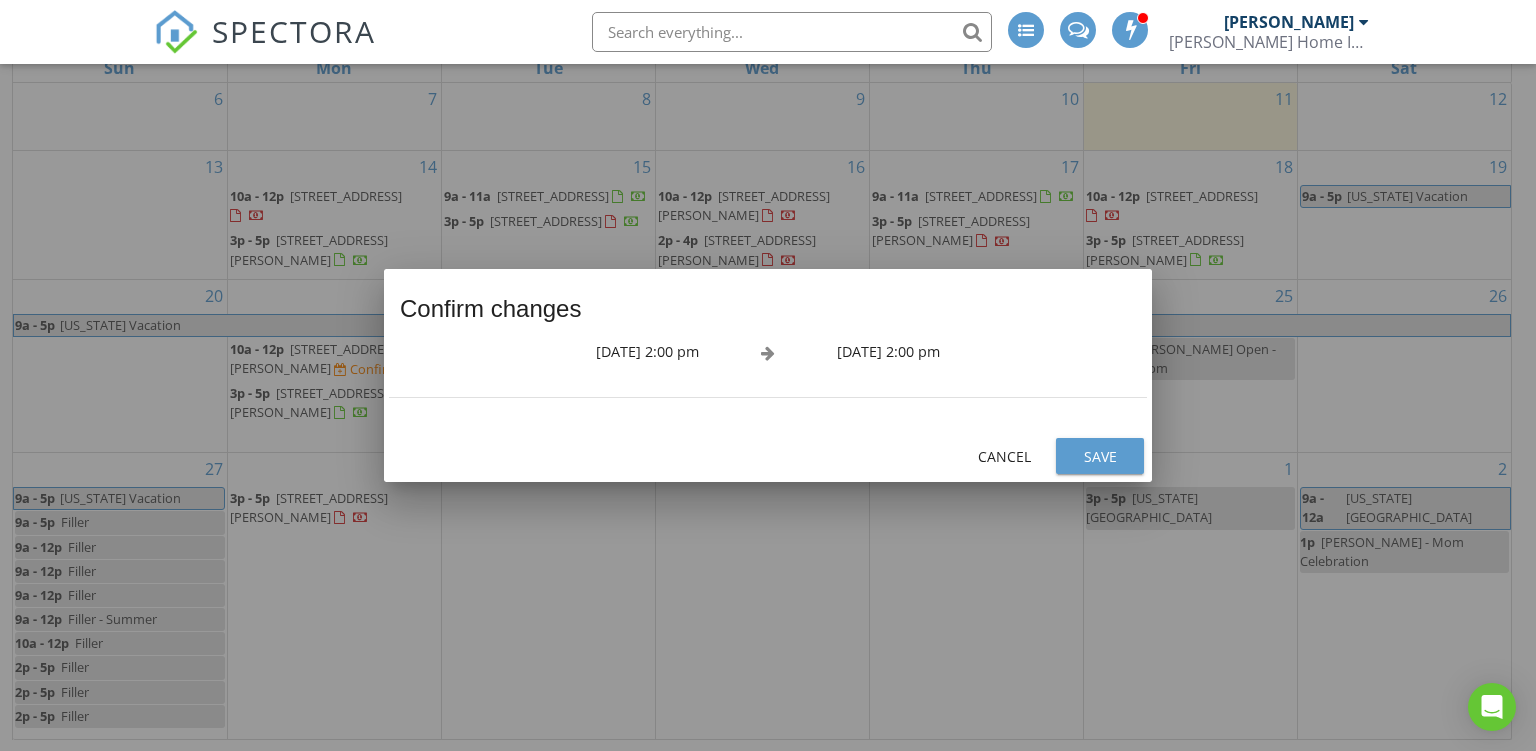 click on "Save" at bounding box center [1100, 456] 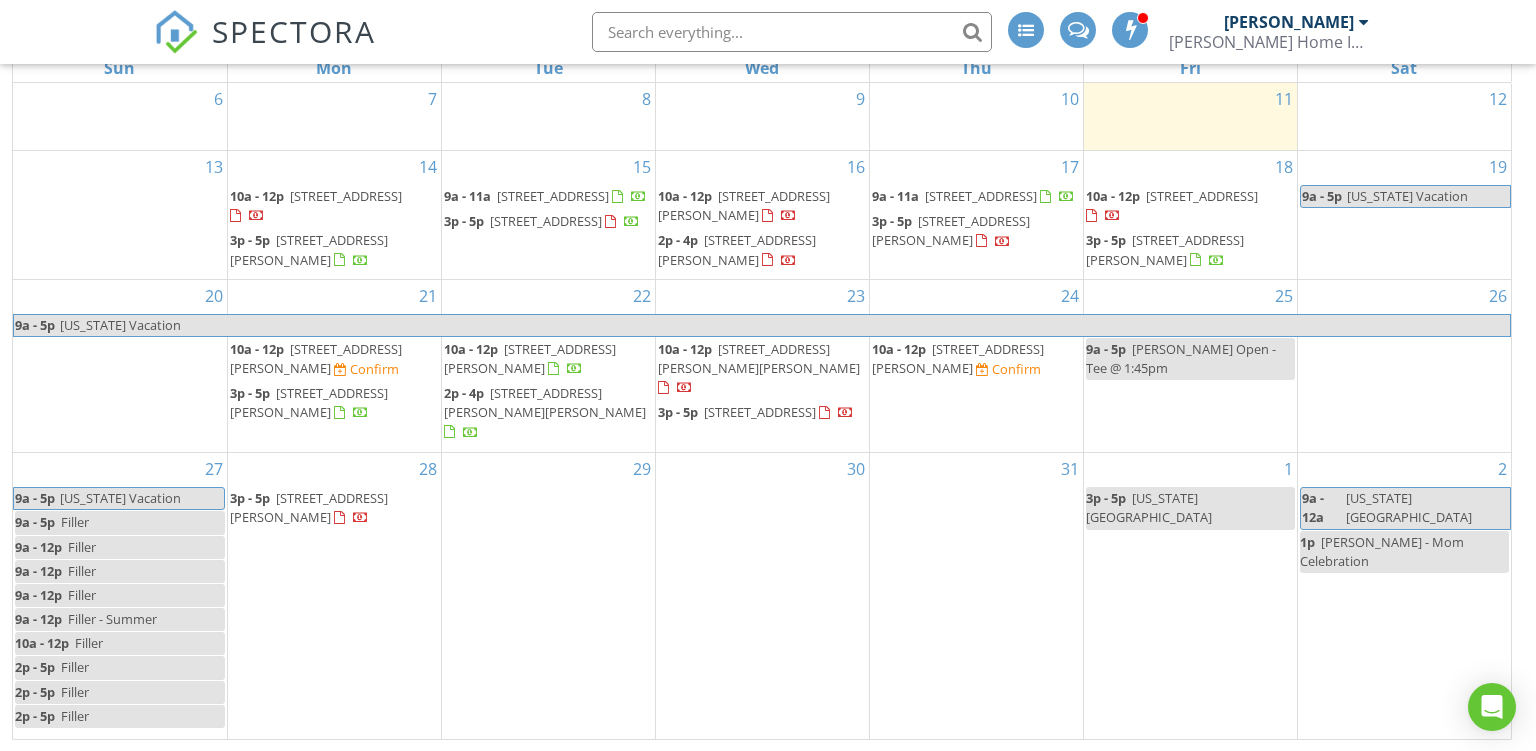 click on "[US_STATE] Vacation" at bounding box center [784, 325] 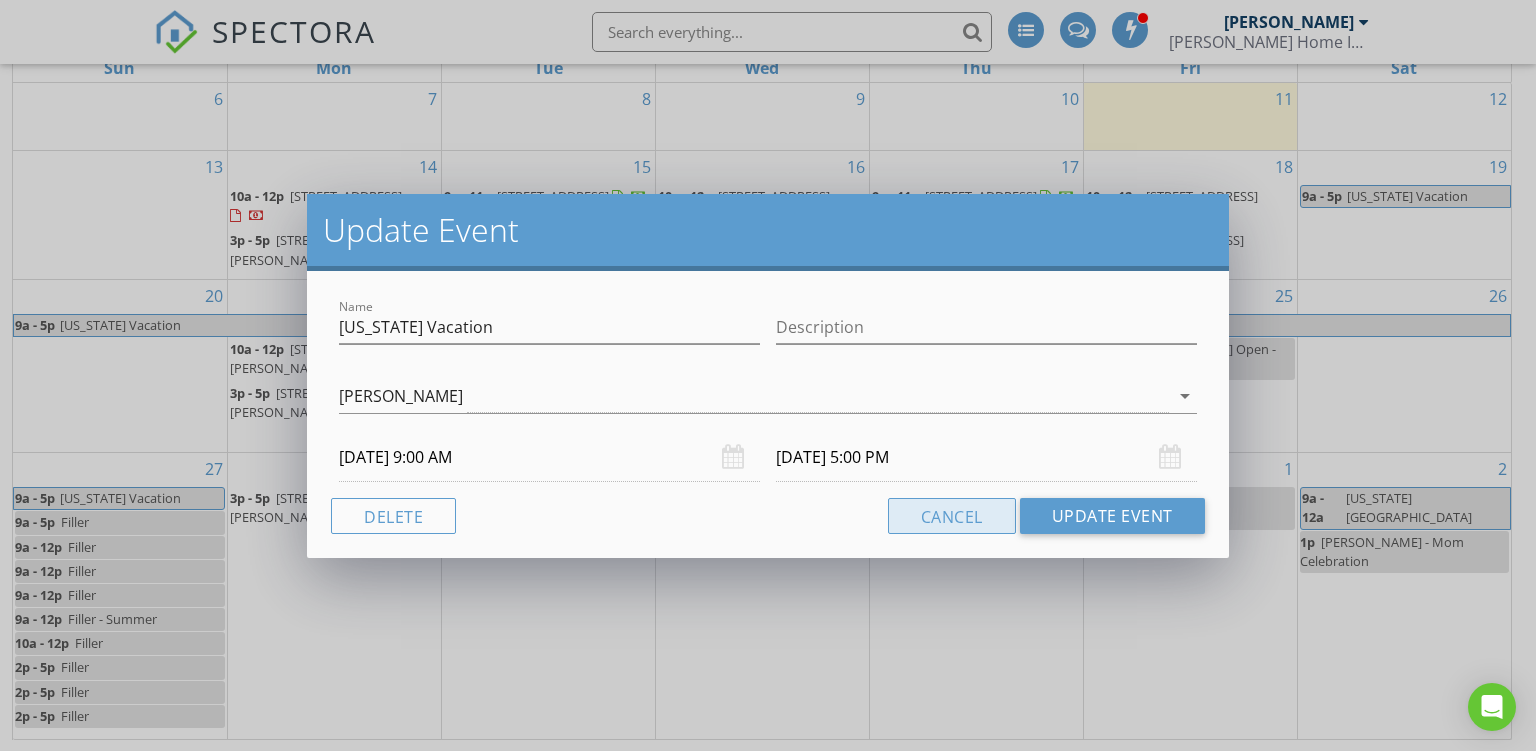 click on "Cancel" at bounding box center (952, 516) 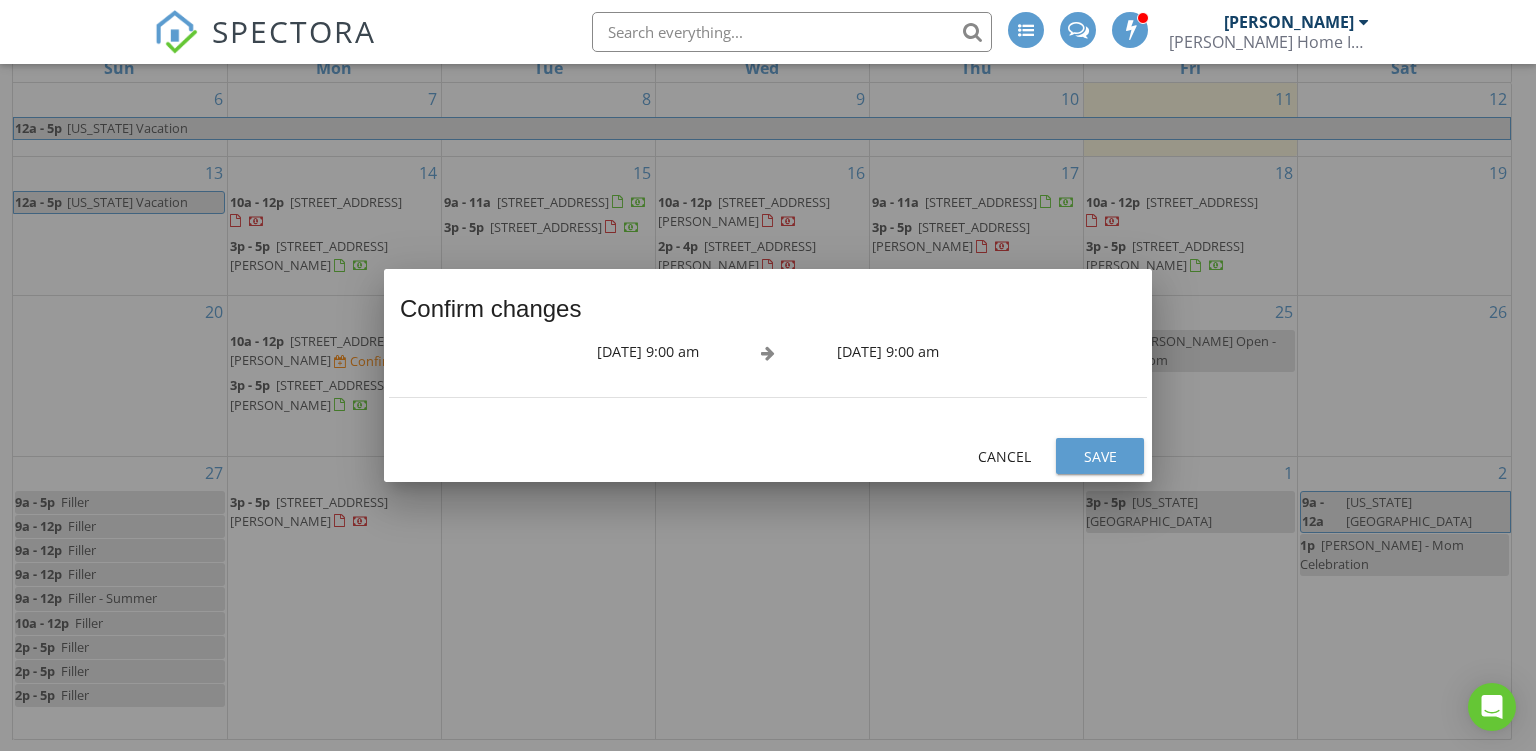 click on "Save" at bounding box center (1100, 456) 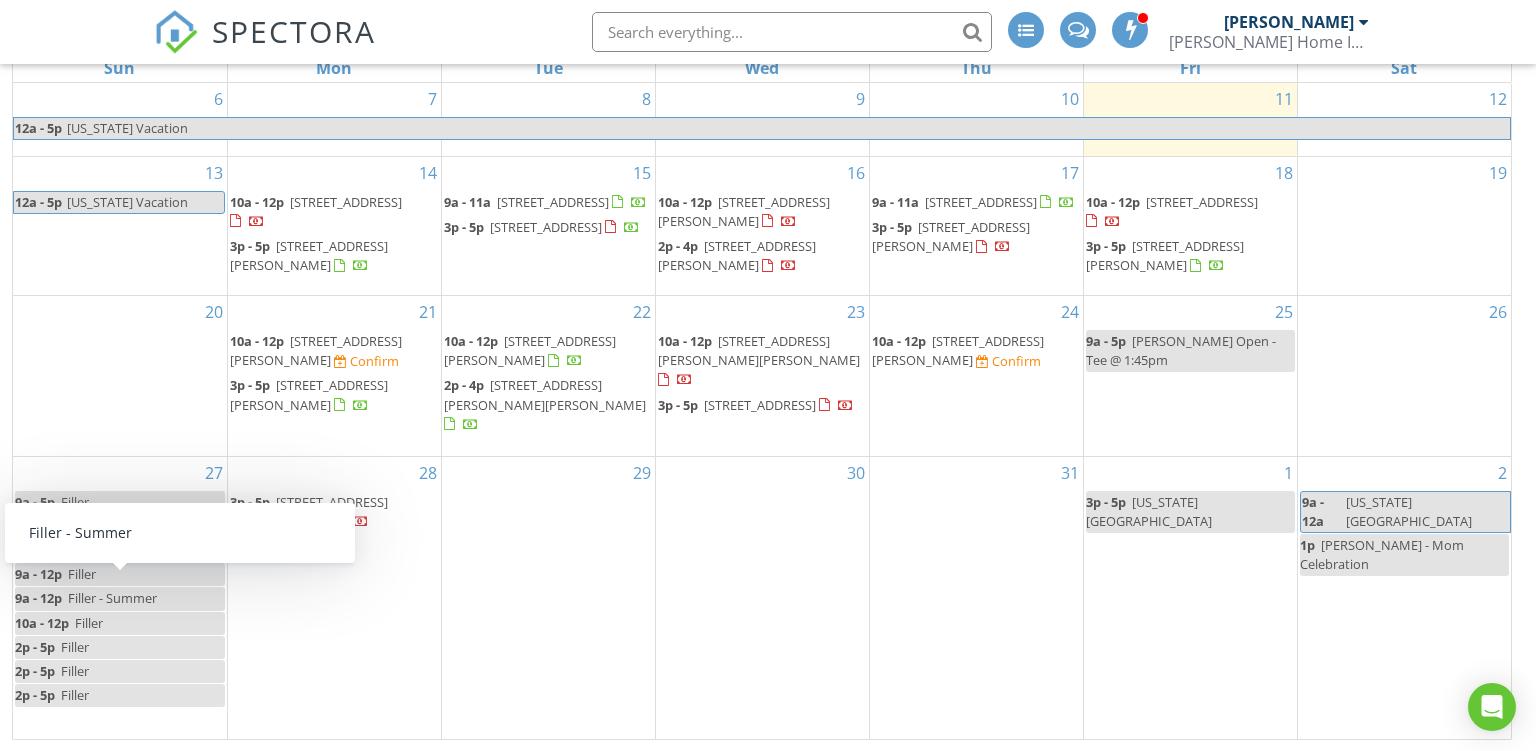 click on "Filler - Summer" at bounding box center [112, 598] 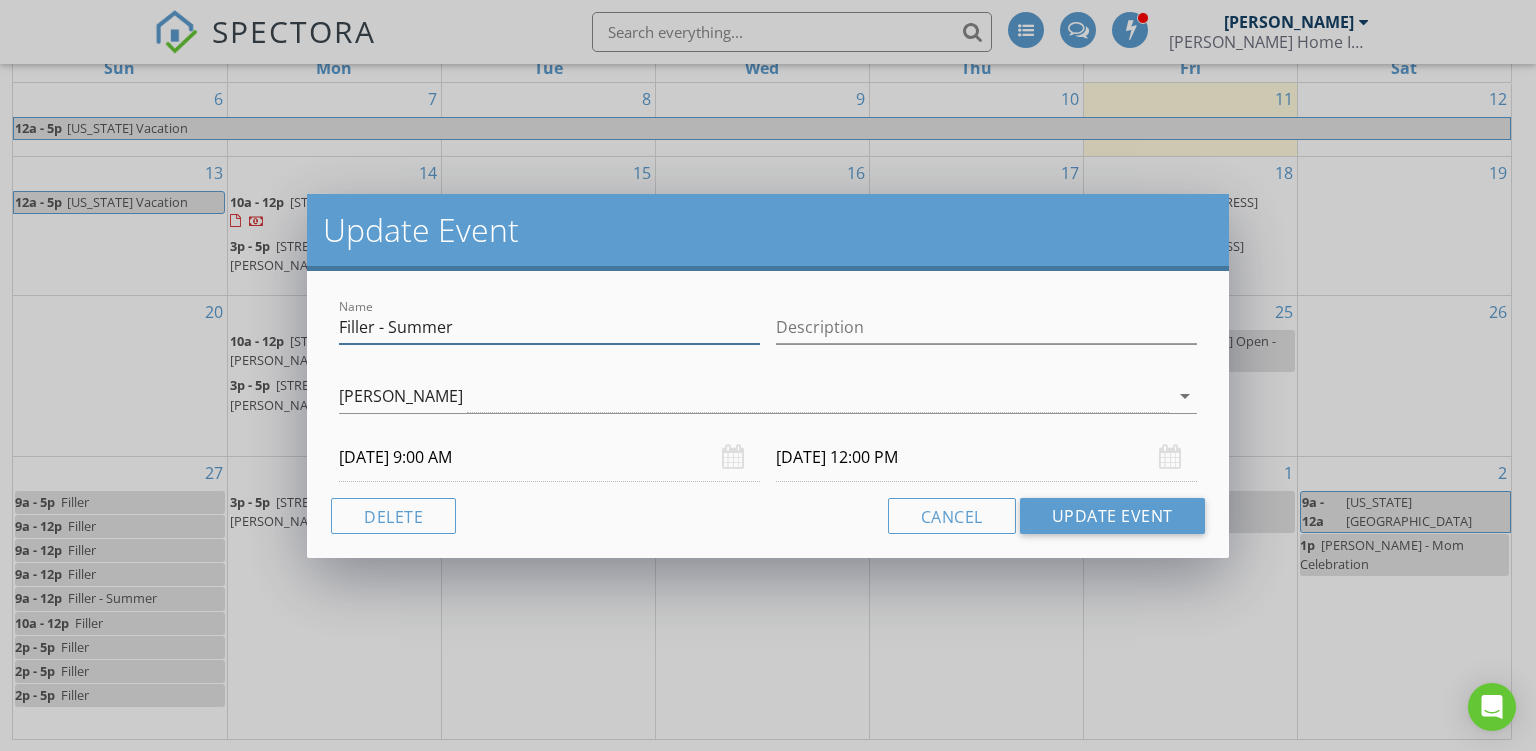 click on "Filler - Summer" at bounding box center [549, 327] 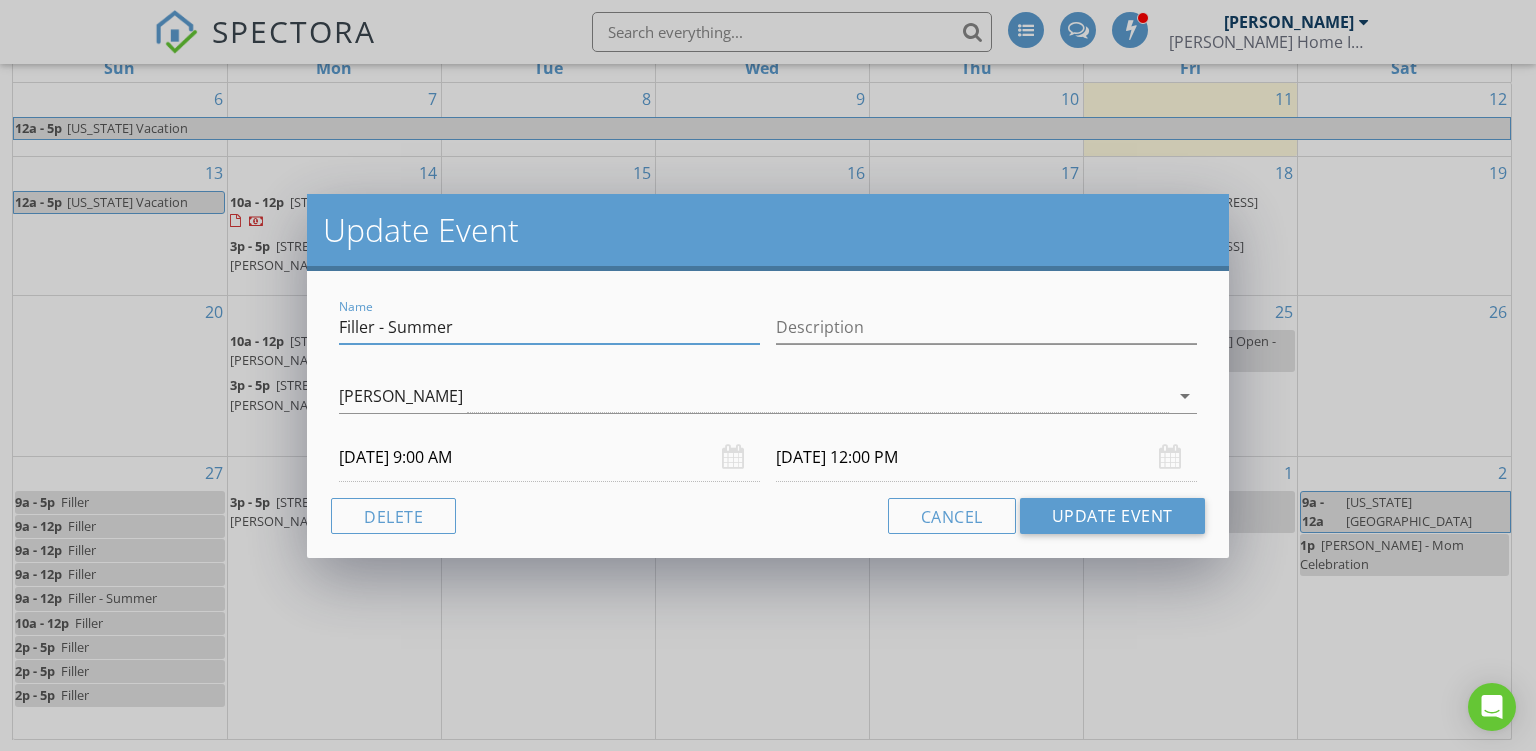 click on "Filler - Summer" at bounding box center [549, 327] 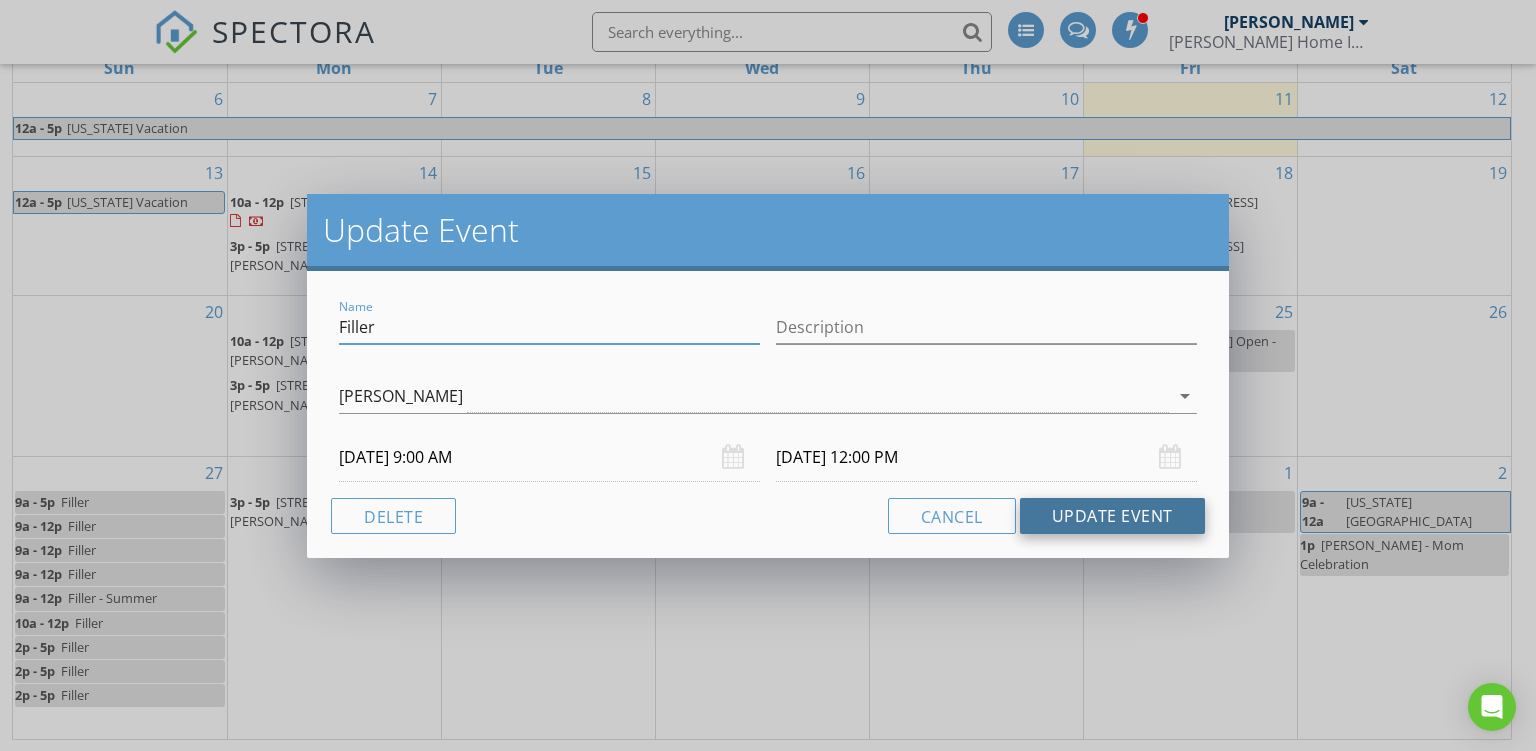 type on "Filler" 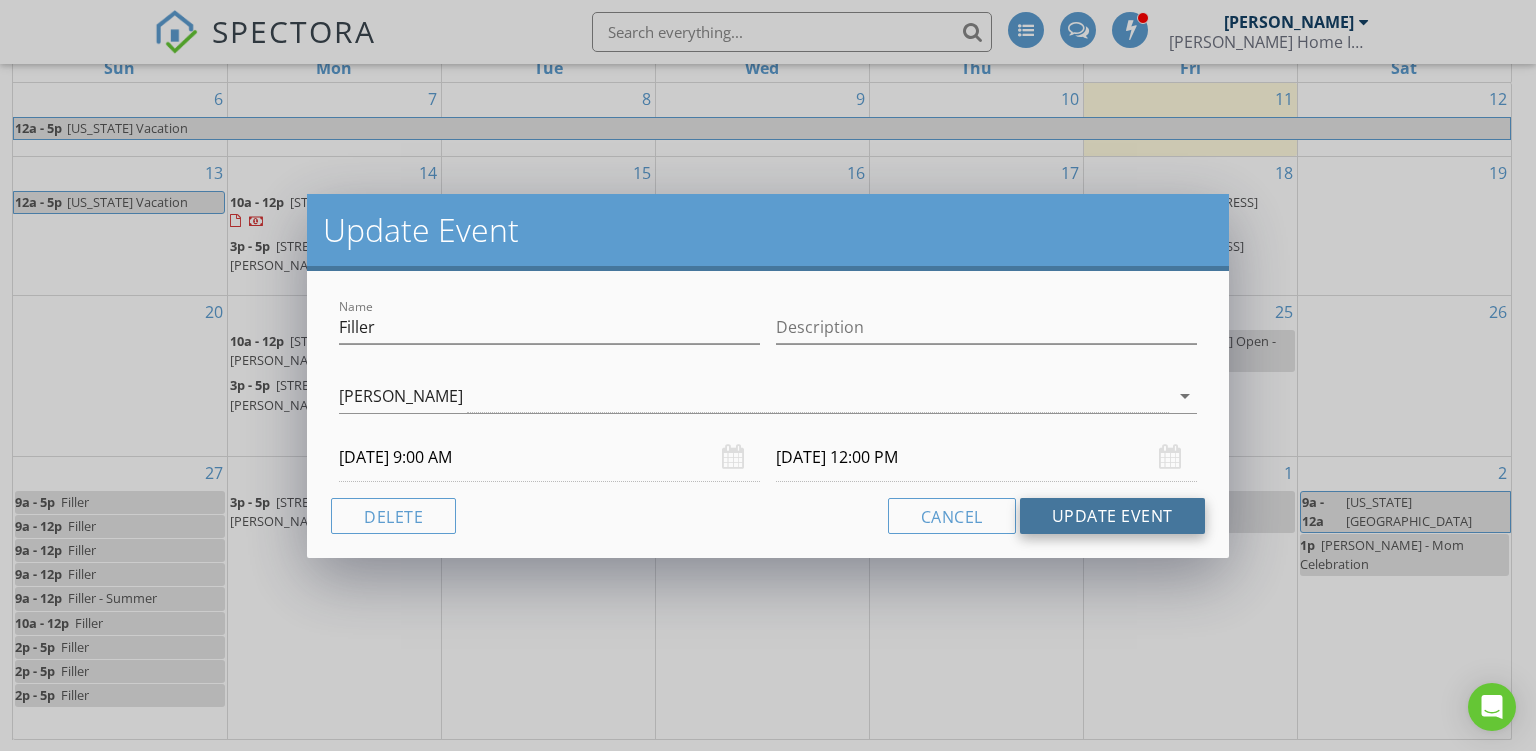 click on "Update Event" at bounding box center (1112, 516) 